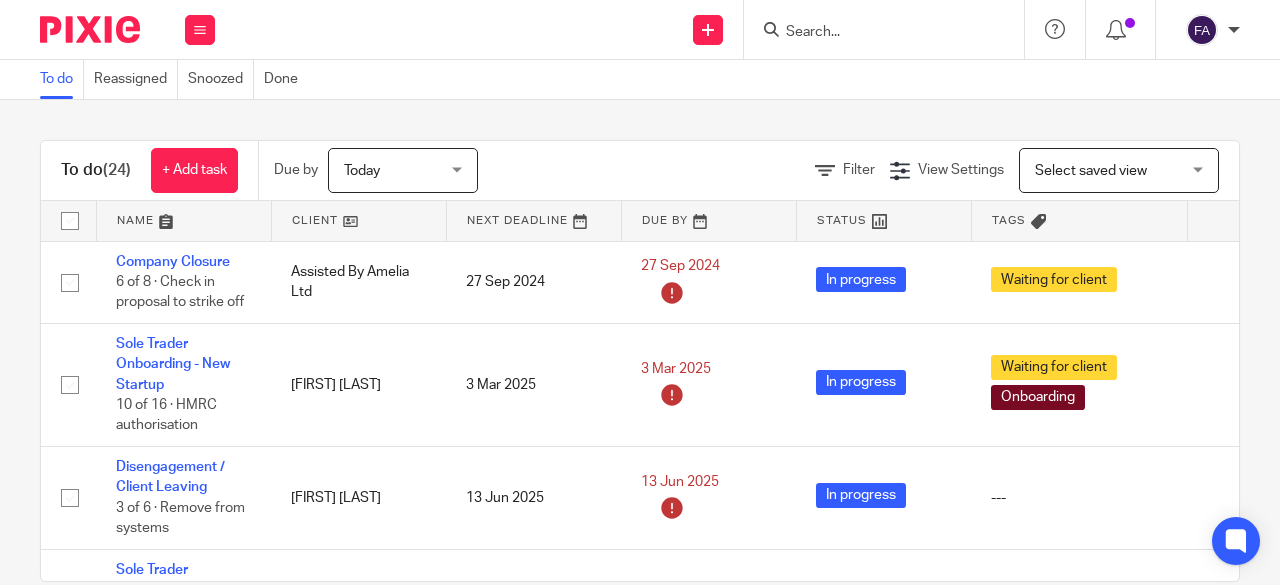 scroll, scrollTop: 0, scrollLeft: 0, axis: both 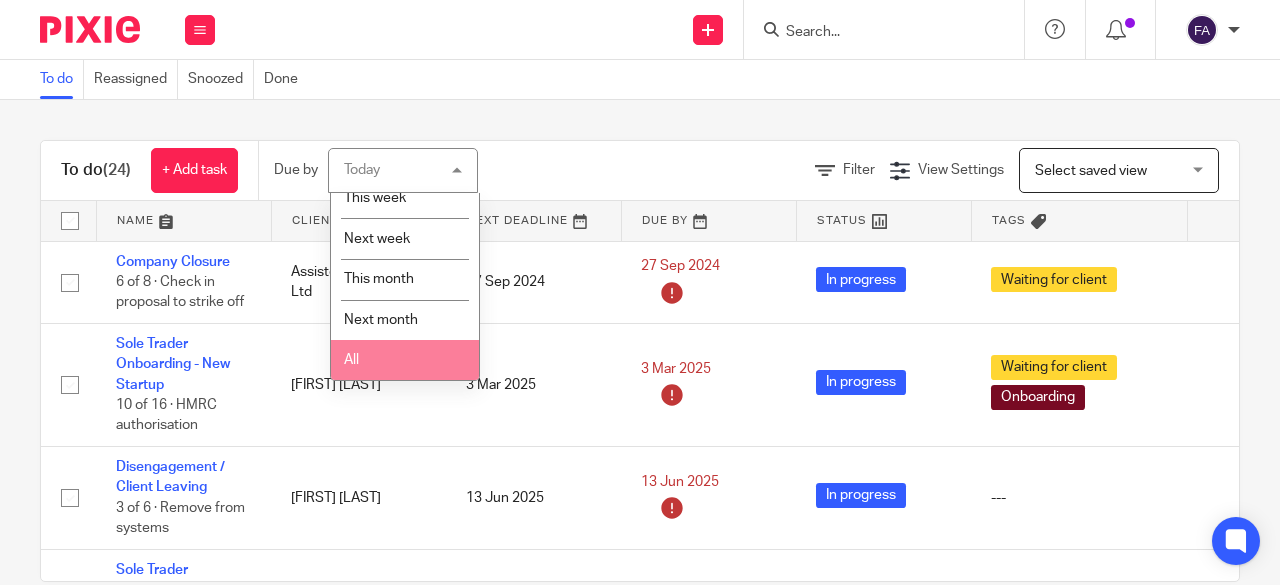 click on "All" at bounding box center [405, 360] 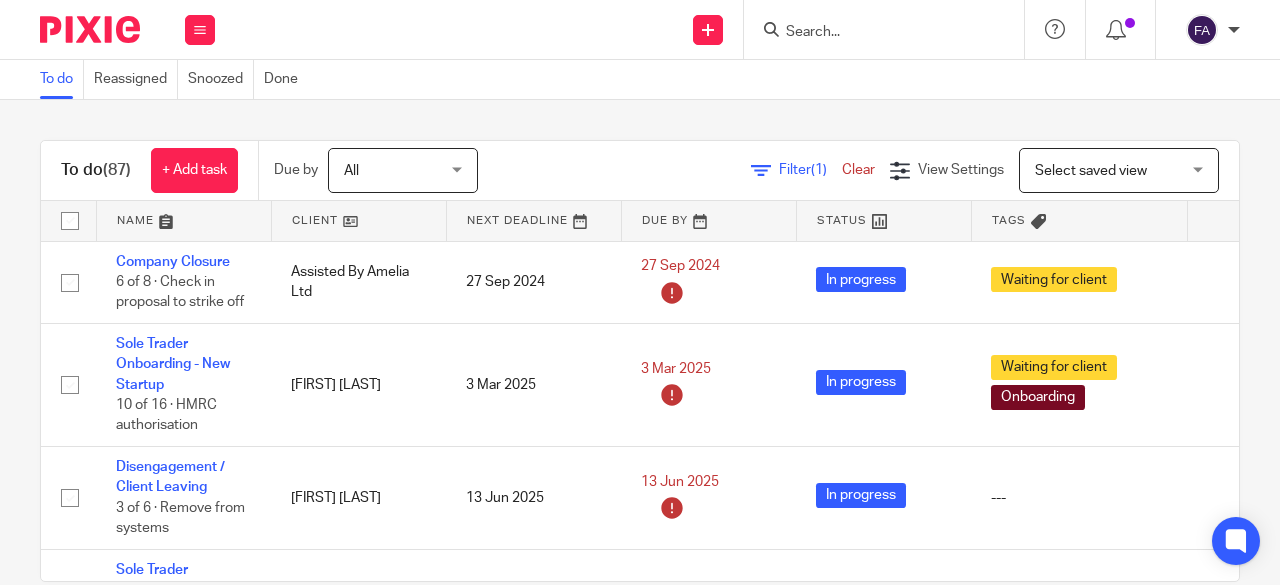 scroll, scrollTop: 0, scrollLeft: 0, axis: both 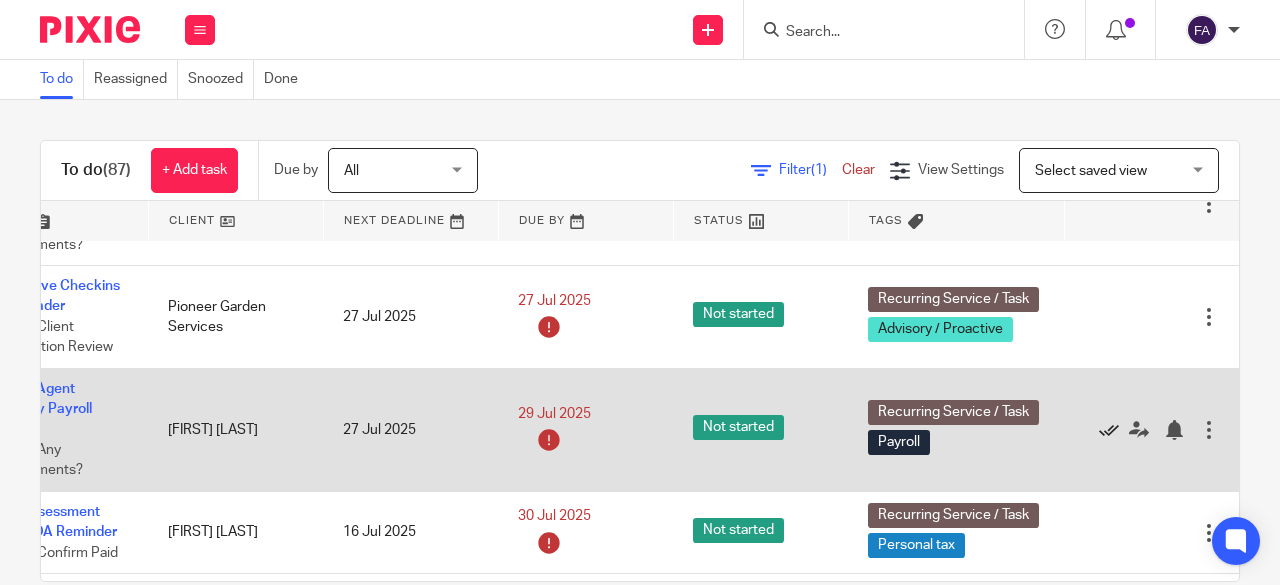 click at bounding box center [1109, 430] 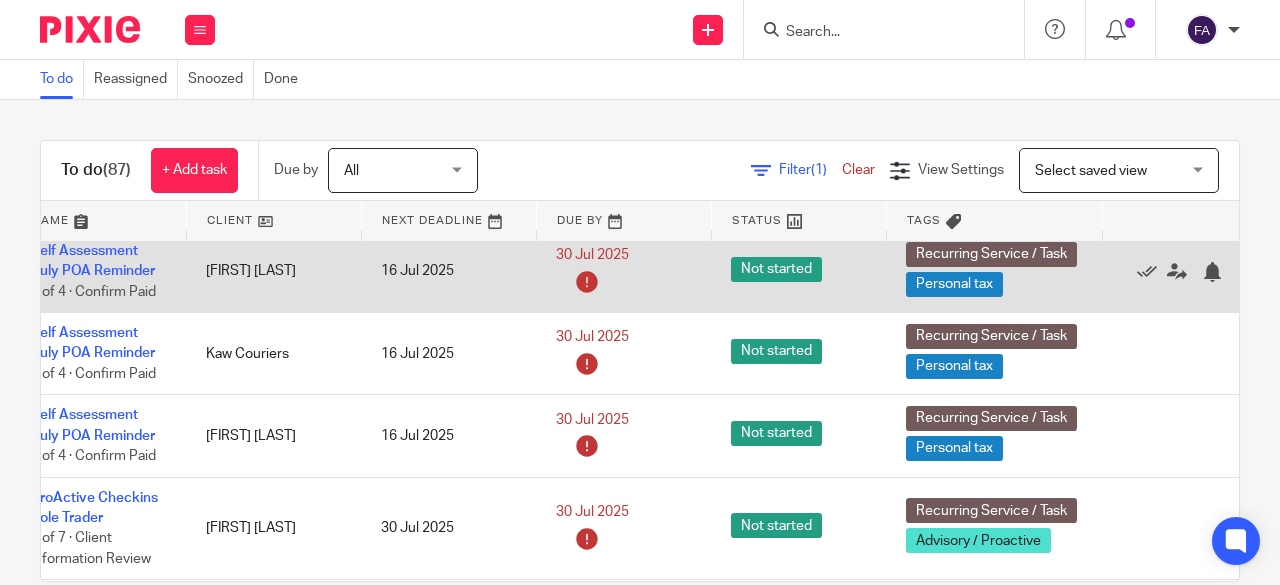 scroll, scrollTop: 1407, scrollLeft: 169, axis: both 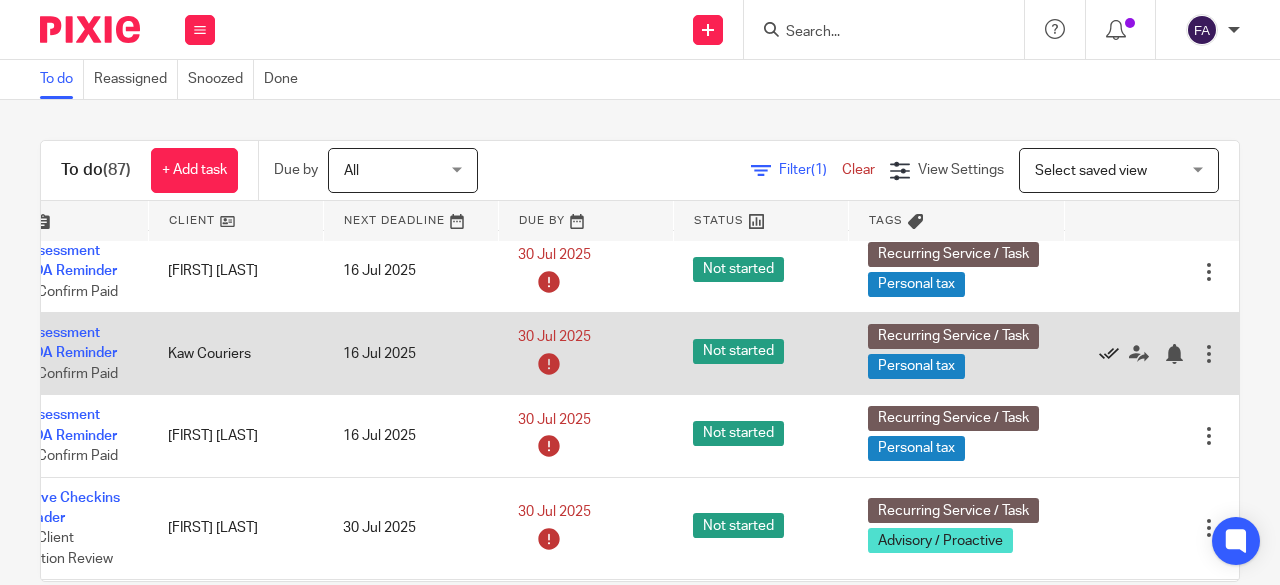 click at bounding box center [1109, 354] 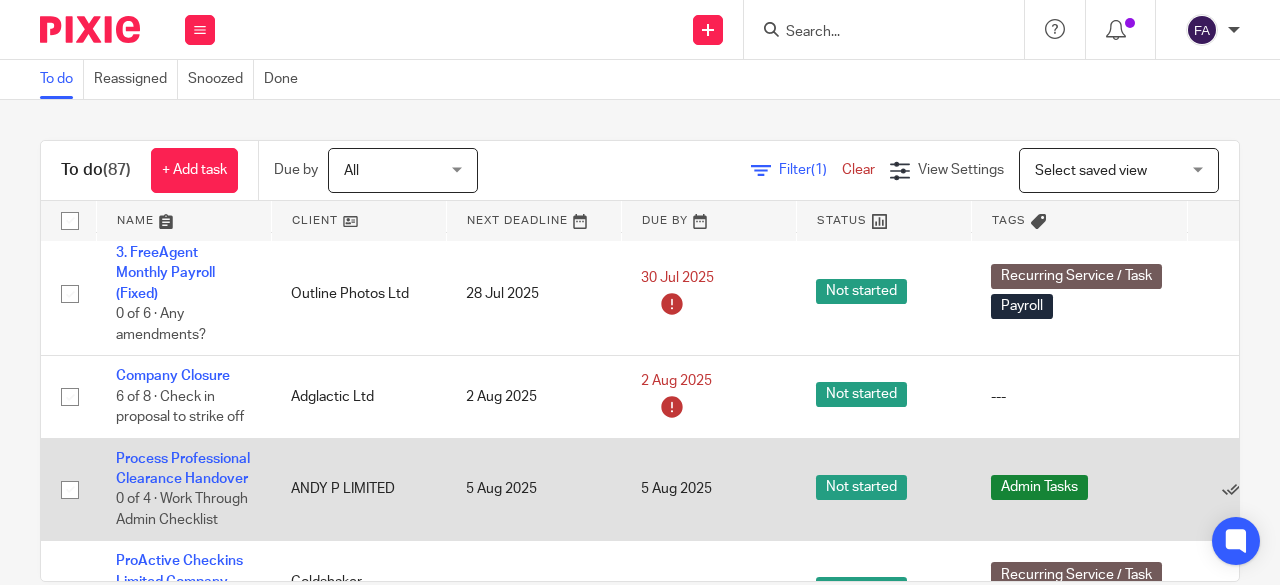 scroll, scrollTop: 1672, scrollLeft: 169, axis: both 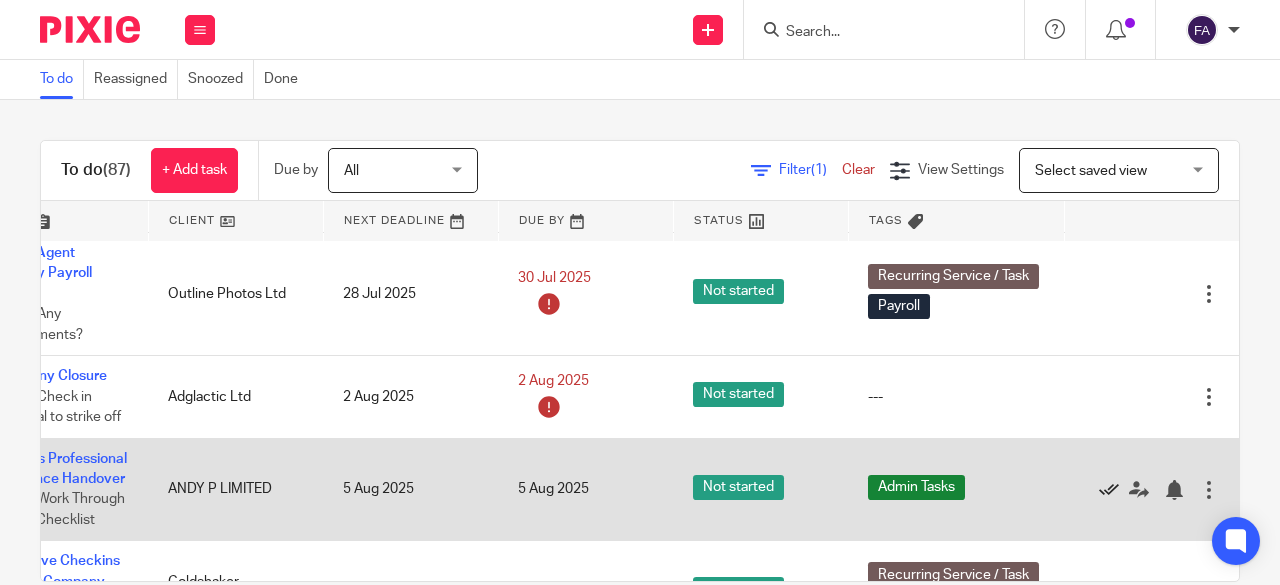 click at bounding box center (1109, 490) 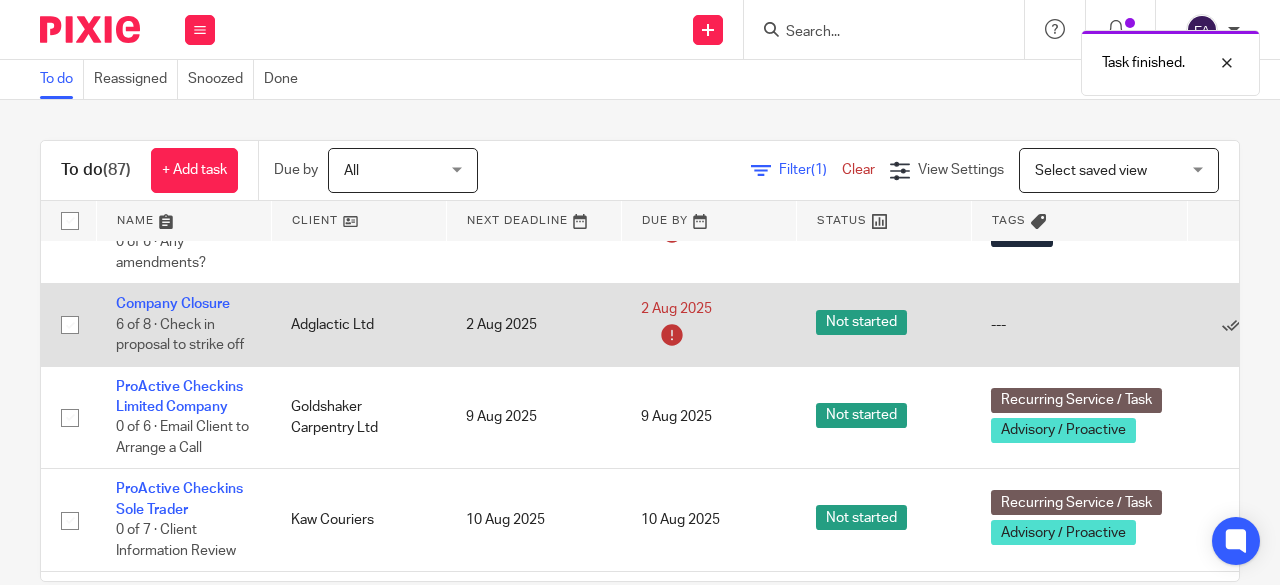 scroll, scrollTop: 1744, scrollLeft: 169, axis: both 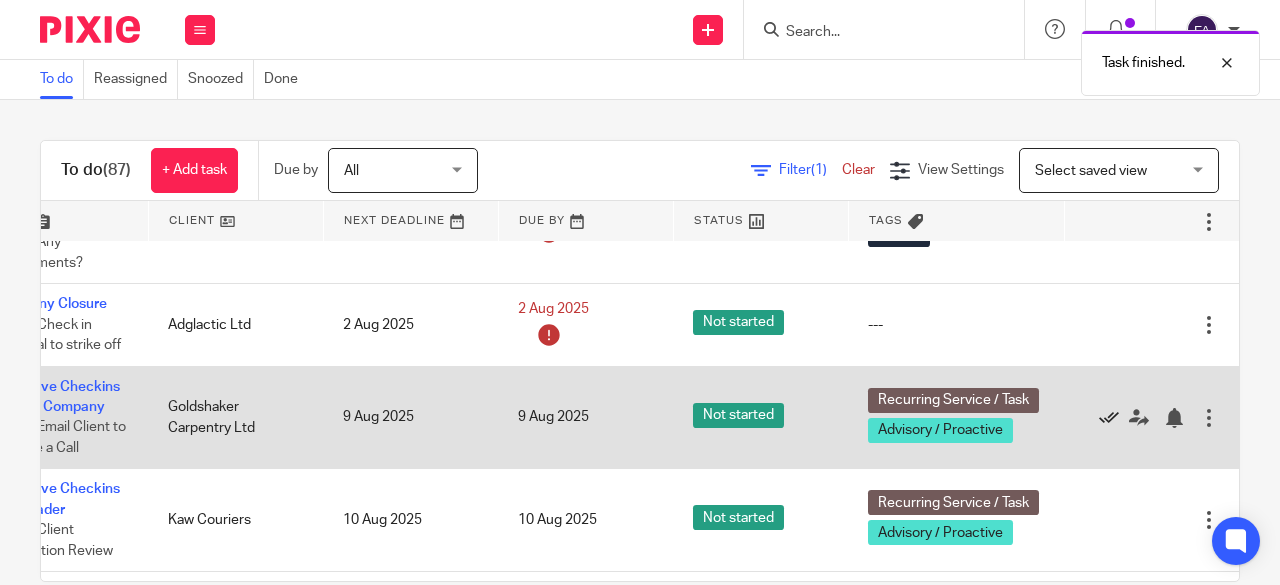 click at bounding box center [1109, 418] 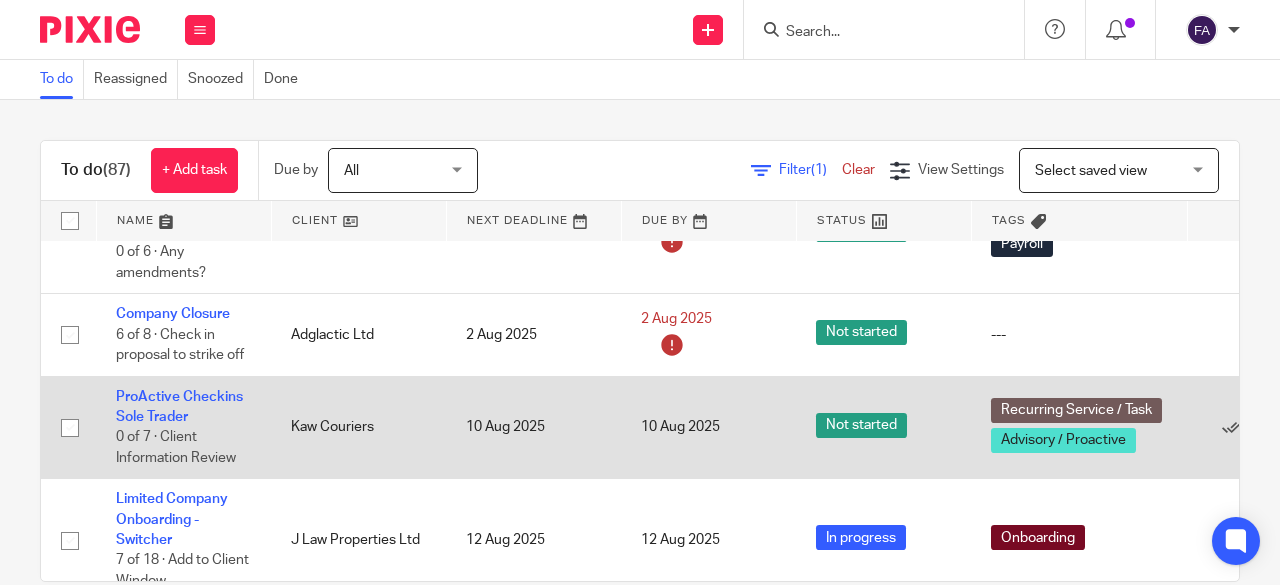 scroll, scrollTop: 1734, scrollLeft: 169, axis: both 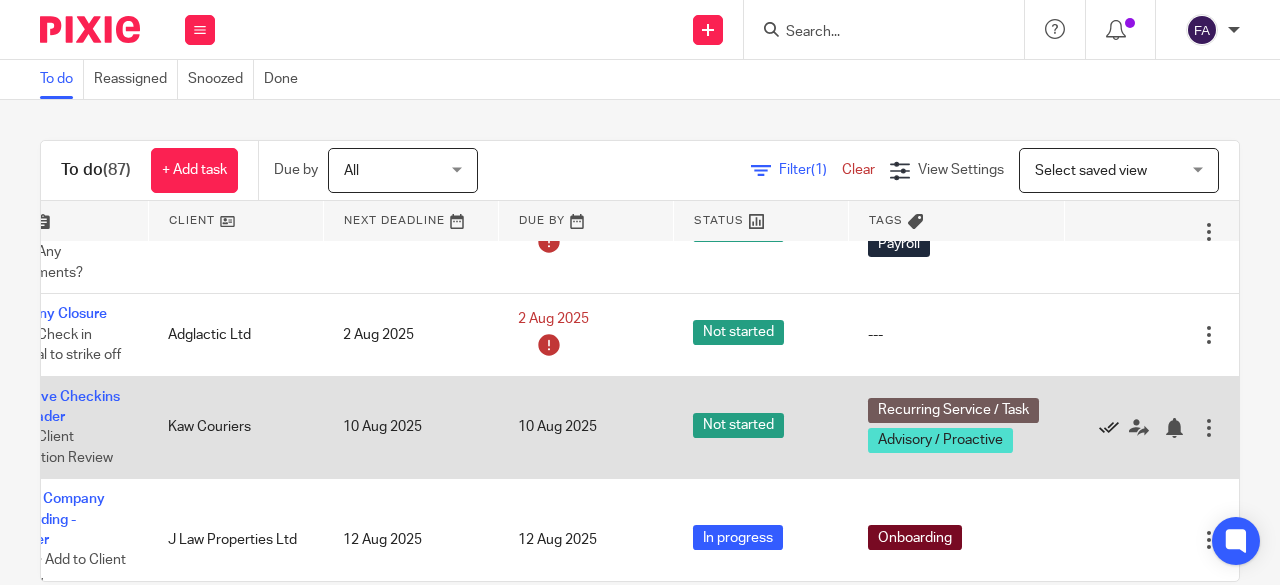 click at bounding box center (1109, 428) 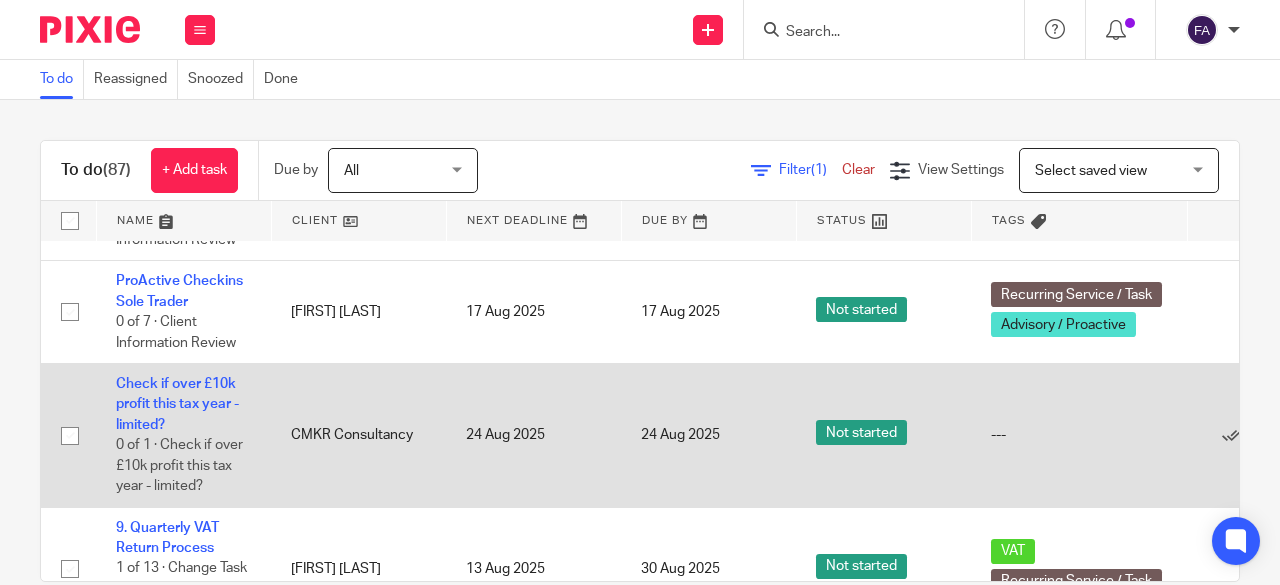 scroll, scrollTop: 2178, scrollLeft: 169, axis: both 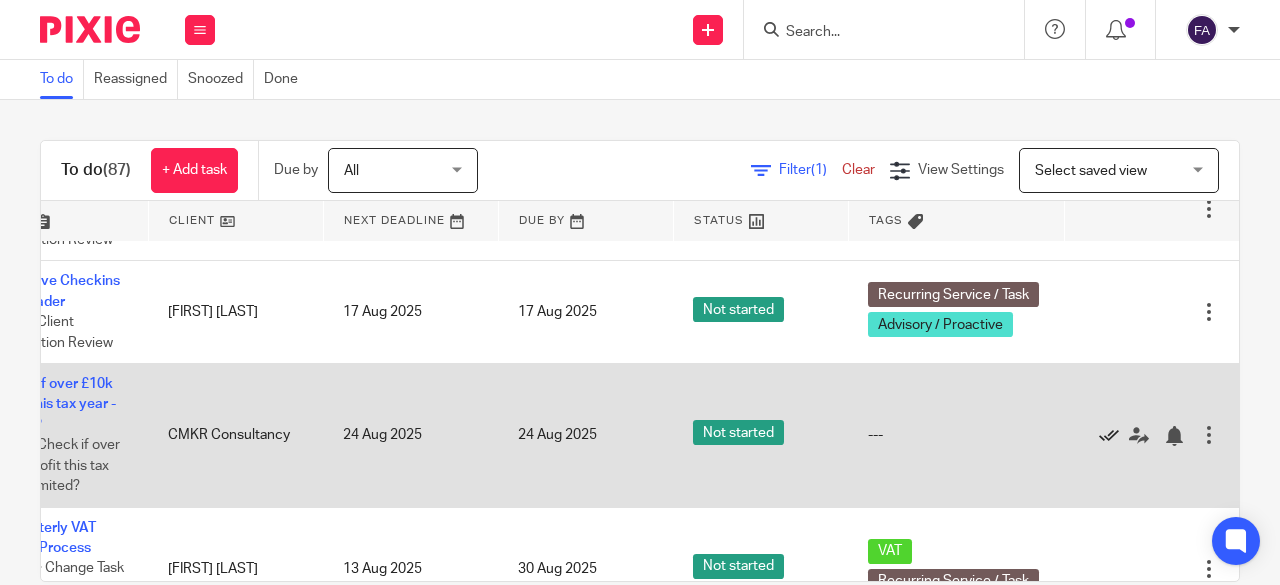 click at bounding box center [1109, 436] 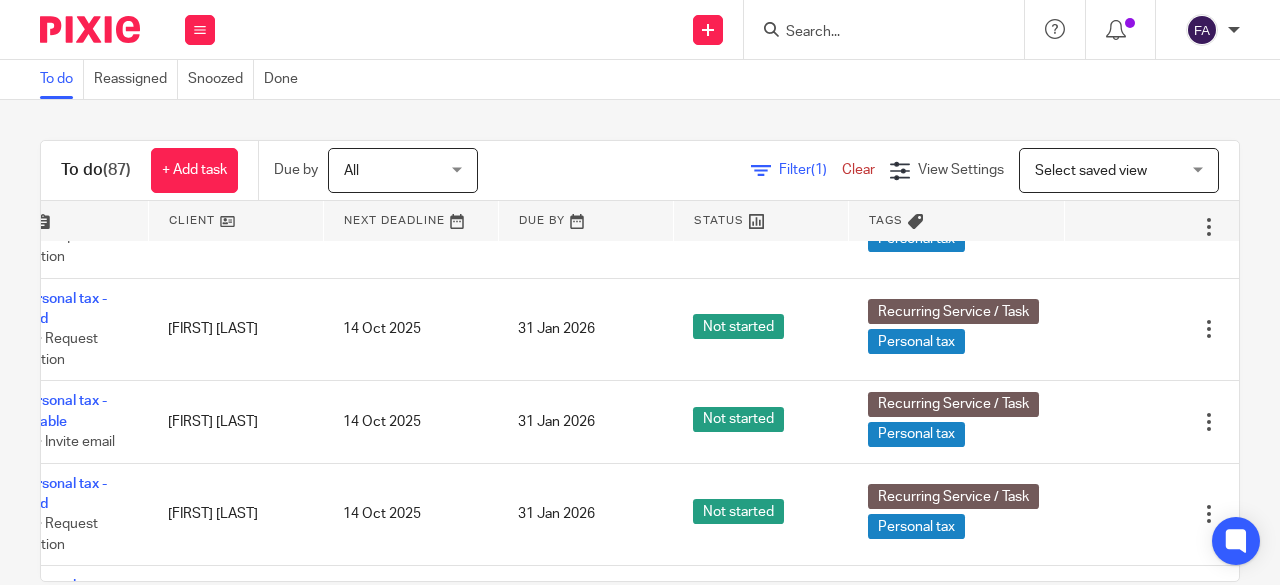 scroll, scrollTop: 6013, scrollLeft: 169, axis: both 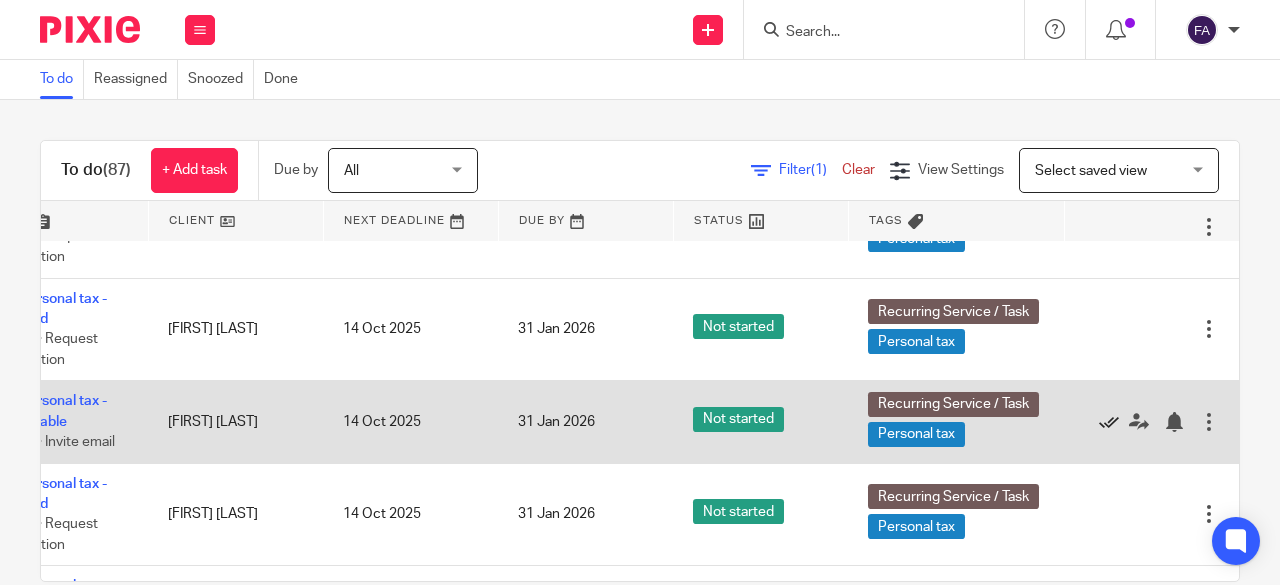 click at bounding box center (1109, 422) 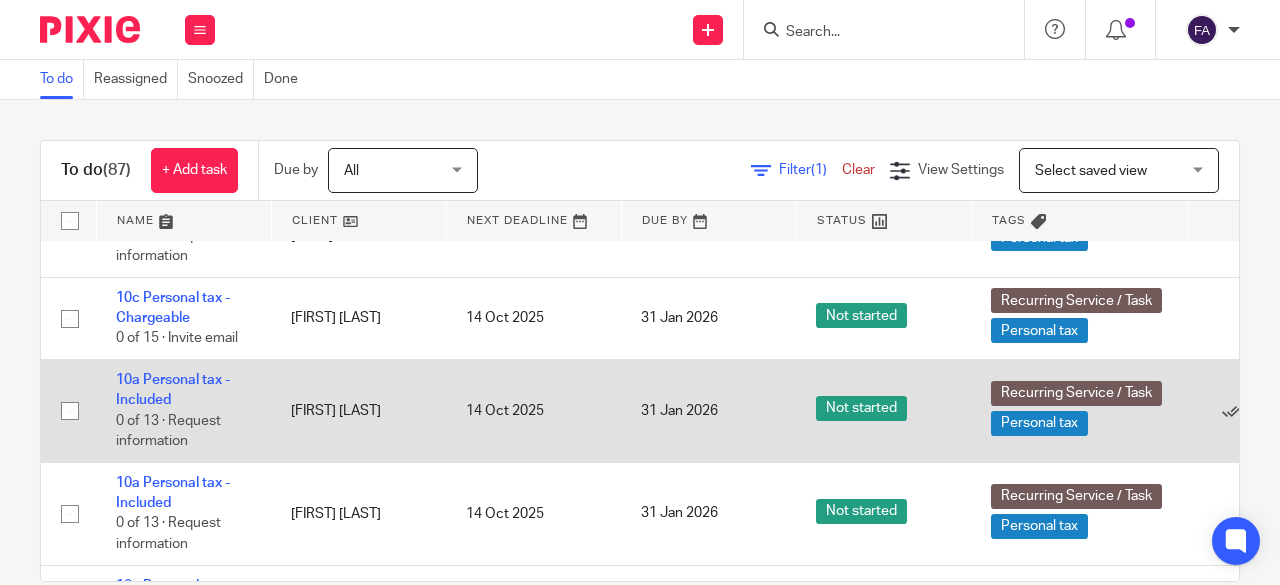 scroll, scrollTop: 7021, scrollLeft: 169, axis: both 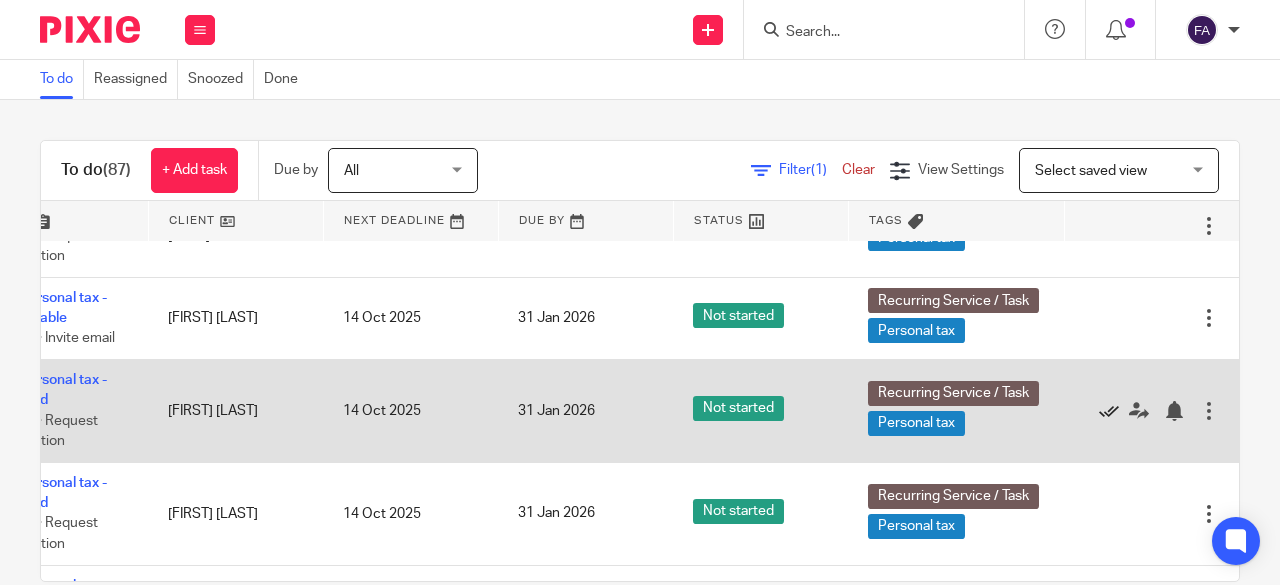 click at bounding box center [1109, 411] 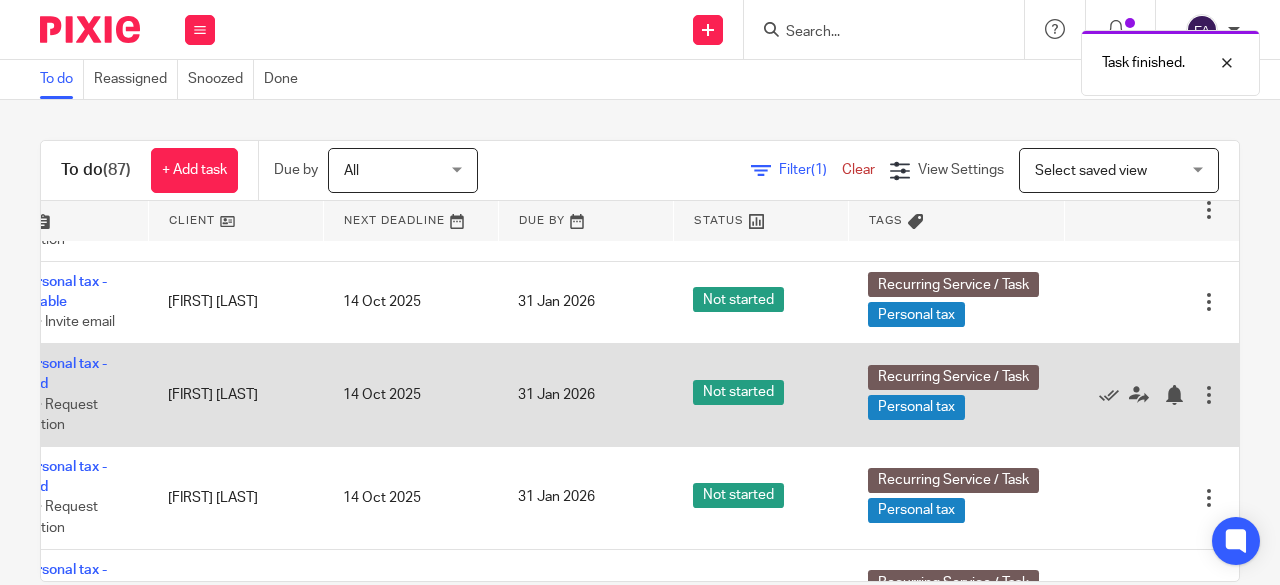 scroll, scrollTop: 7045, scrollLeft: 169, axis: both 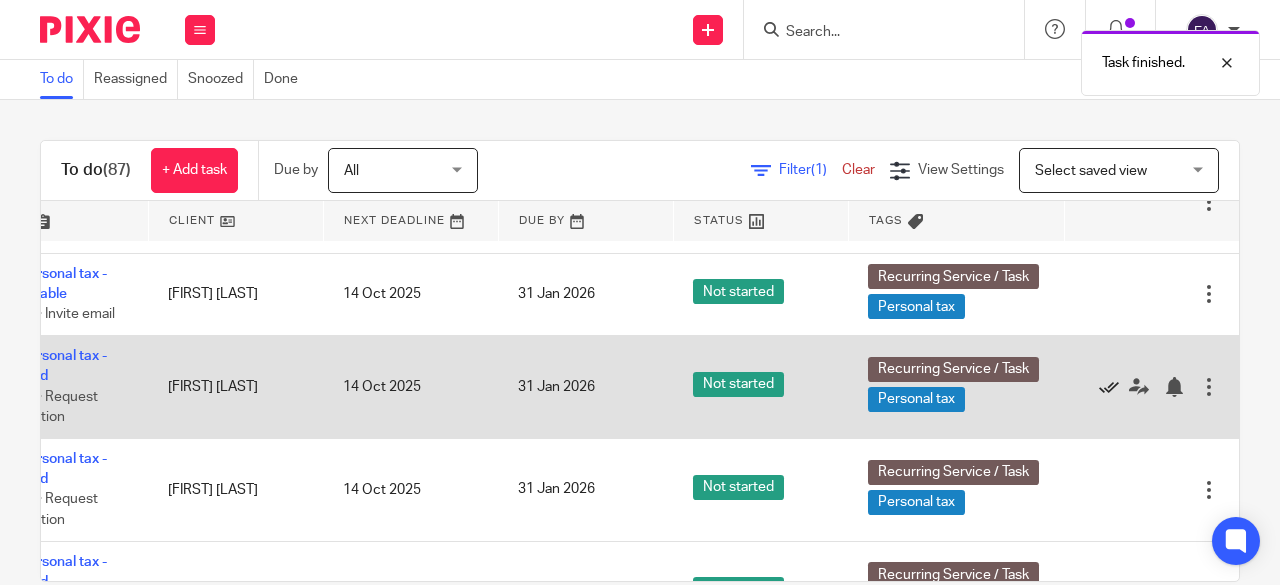 click at bounding box center [1109, 387] 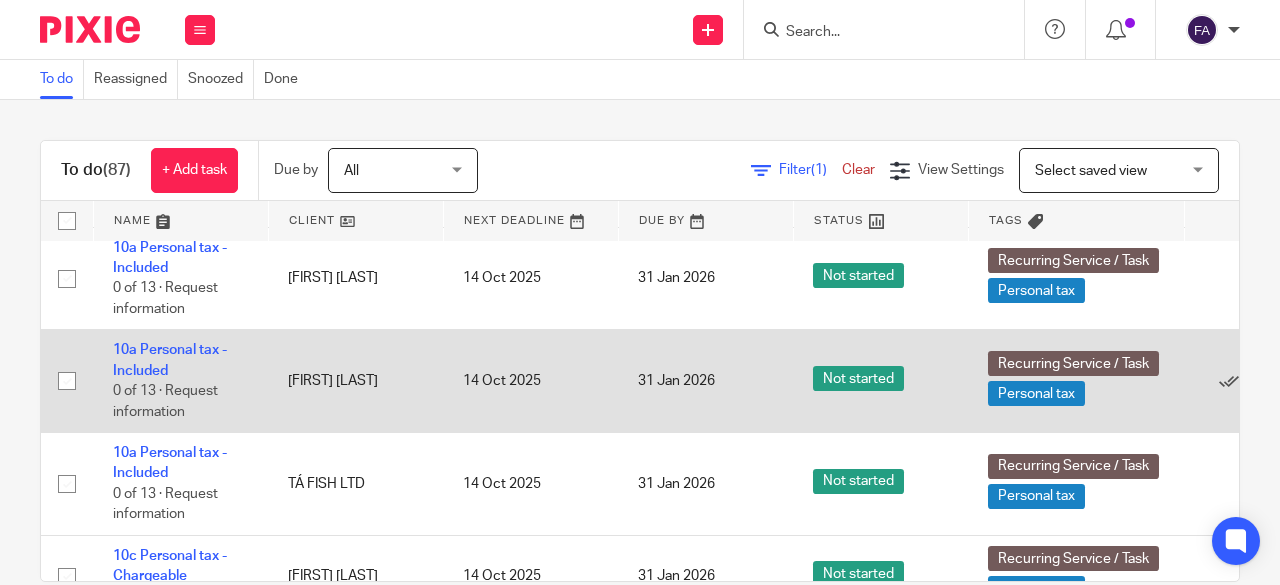 scroll, scrollTop: 7359, scrollLeft: 169, axis: both 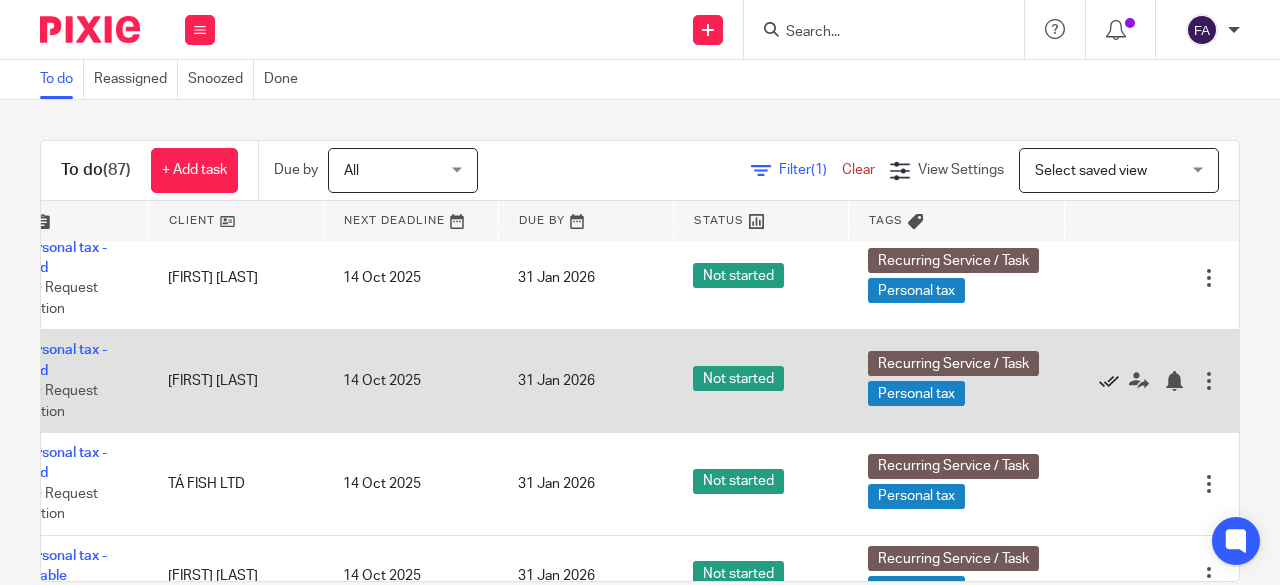 click at bounding box center (1109, 381) 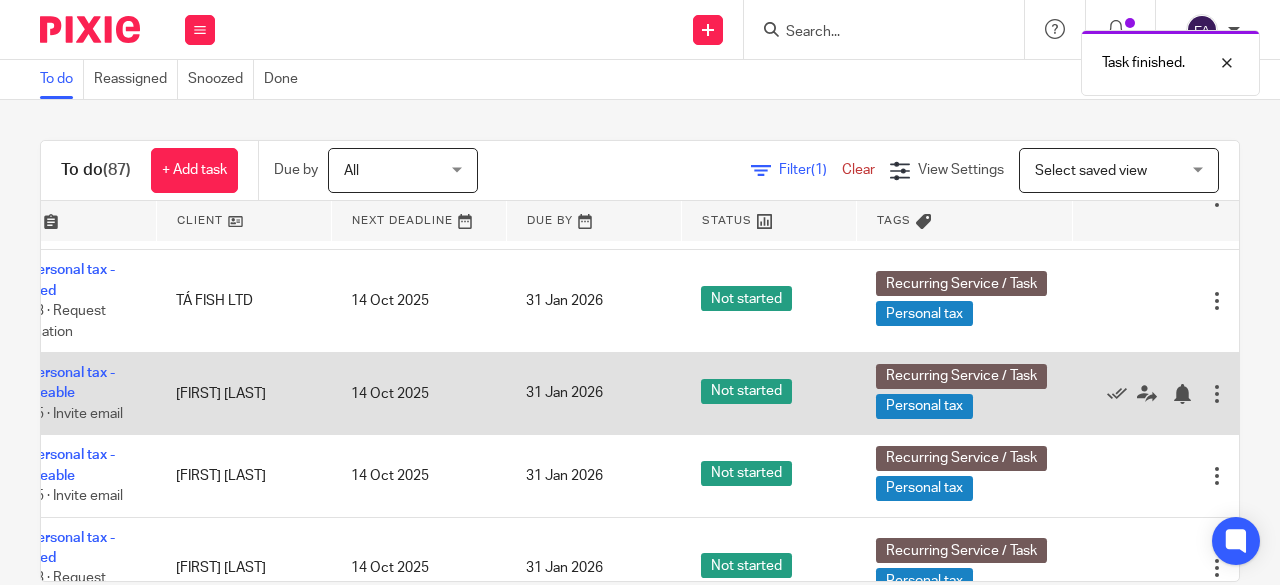 scroll, scrollTop: 7439, scrollLeft: 169, axis: both 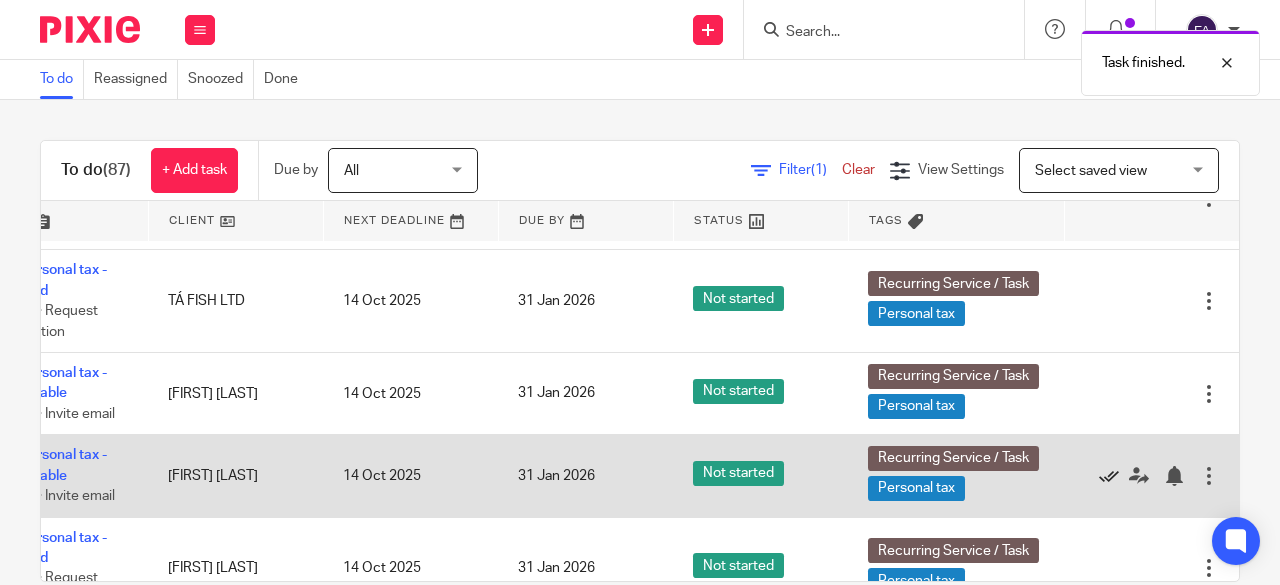 click at bounding box center (1109, 476) 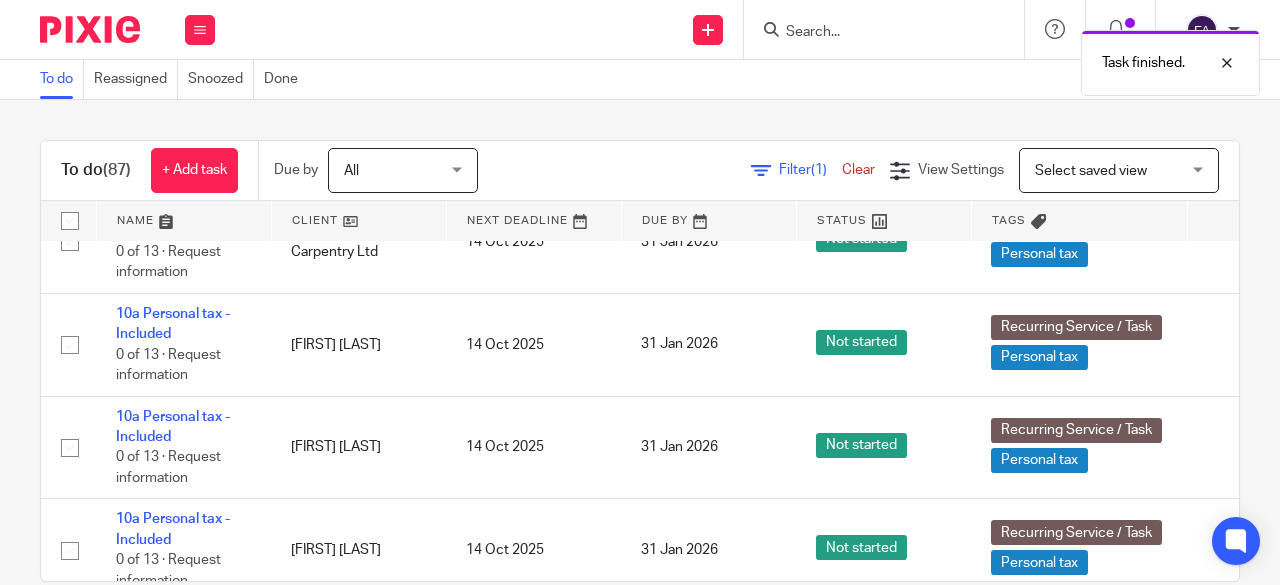 scroll, scrollTop: 7800, scrollLeft: 0, axis: vertical 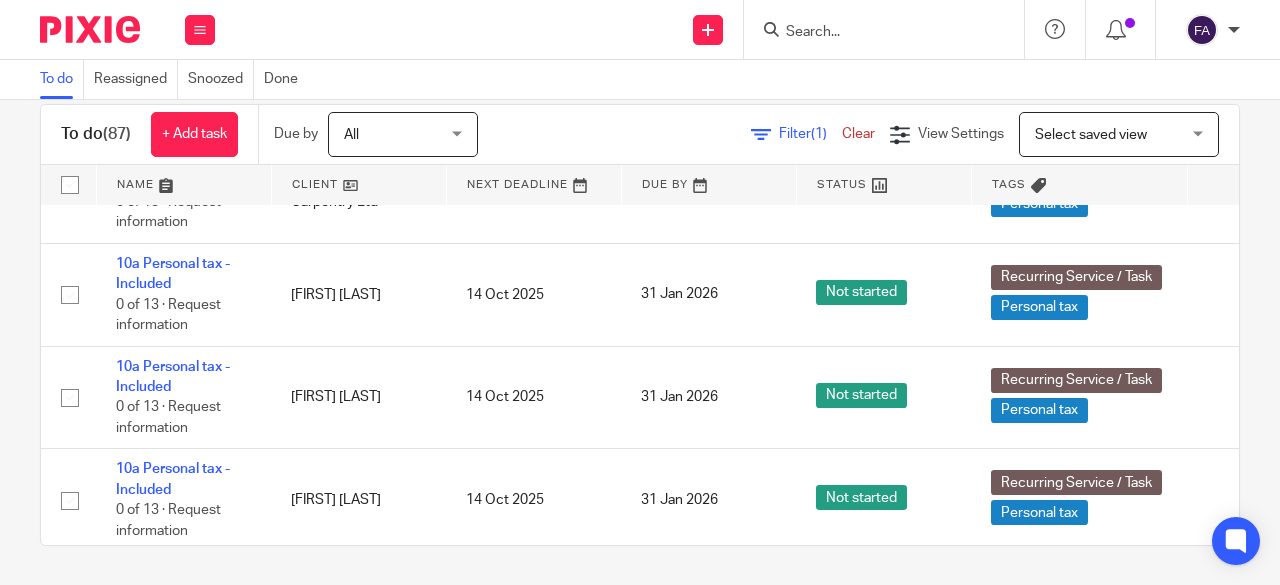 click at bounding box center [874, 33] 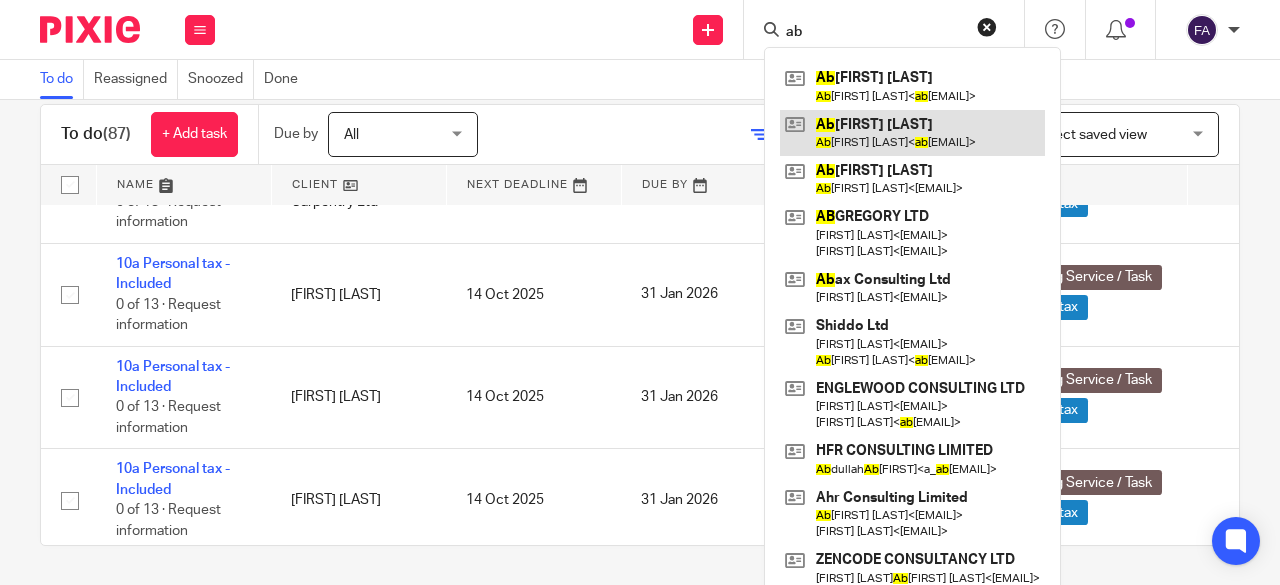 type on "ab" 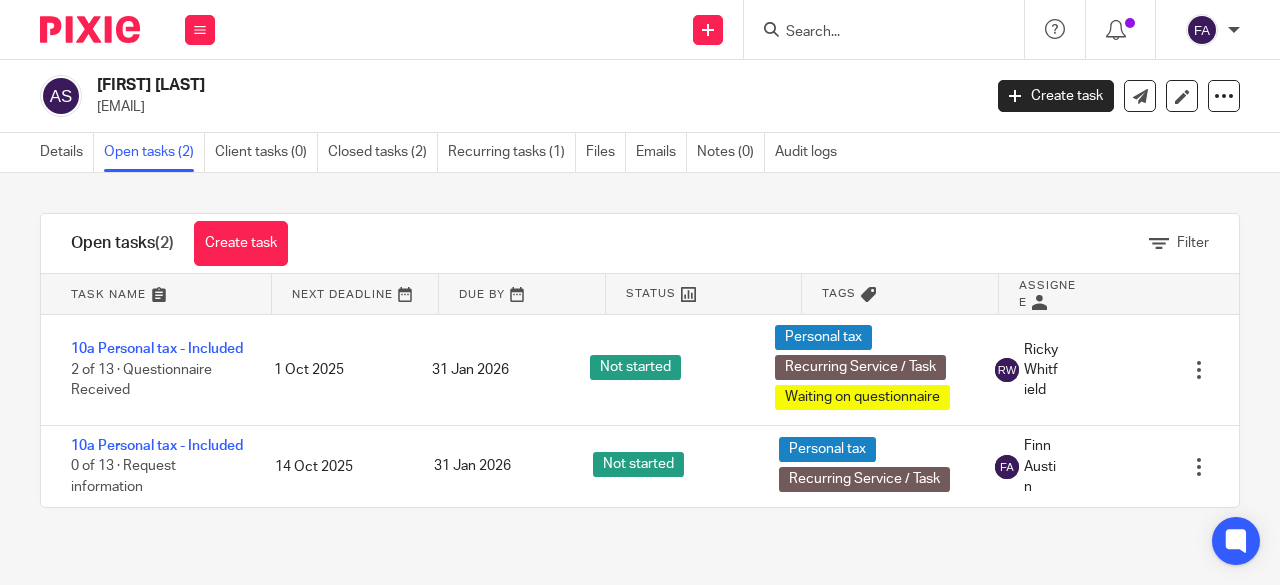 scroll, scrollTop: 0, scrollLeft: 0, axis: both 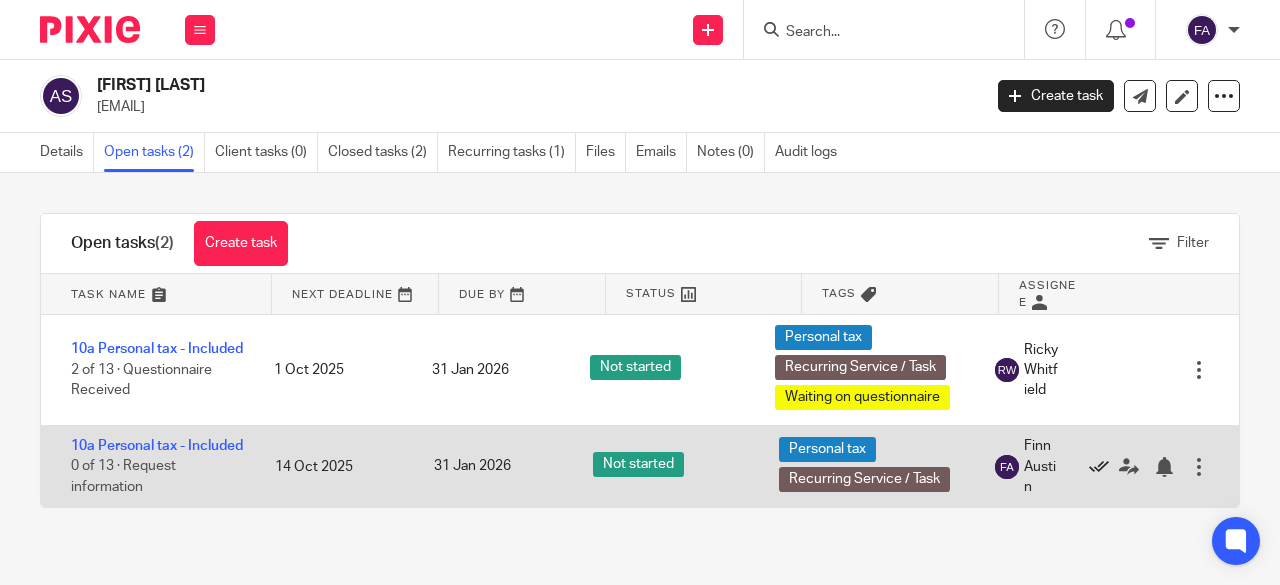 click at bounding box center [1099, 467] 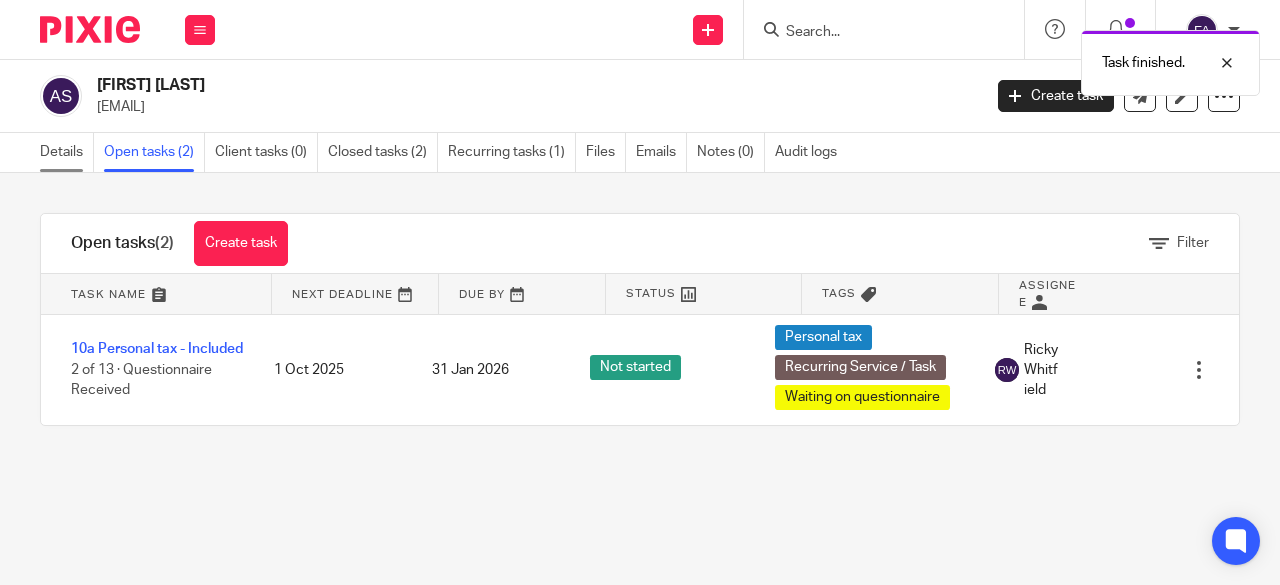 click on "Details" at bounding box center (67, 152) 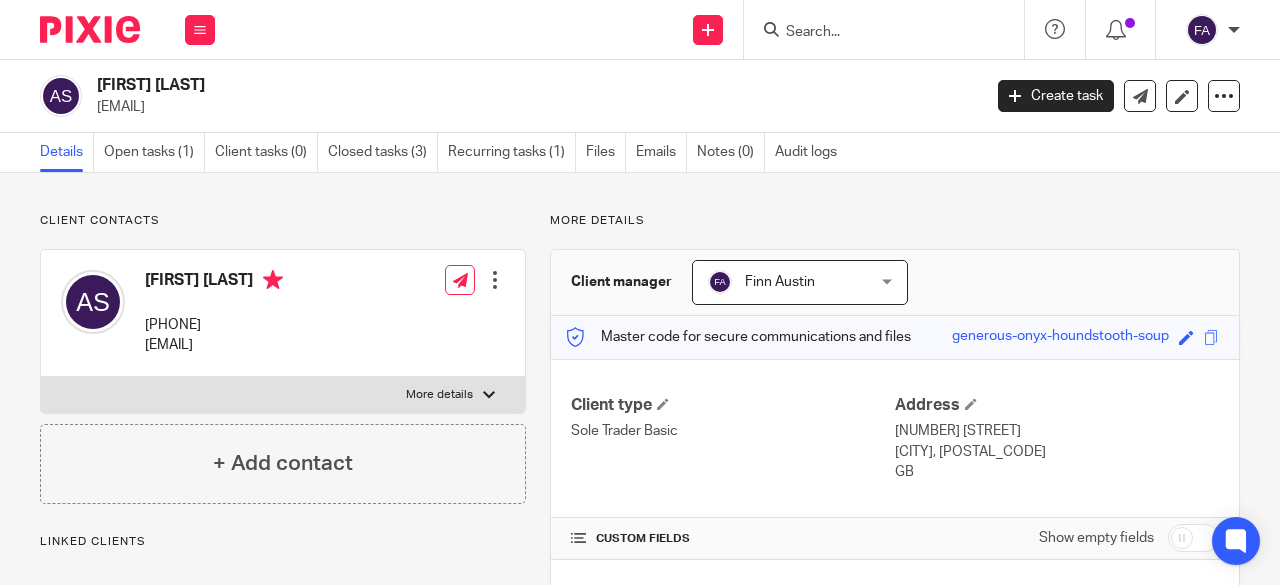 scroll, scrollTop: 0, scrollLeft: 0, axis: both 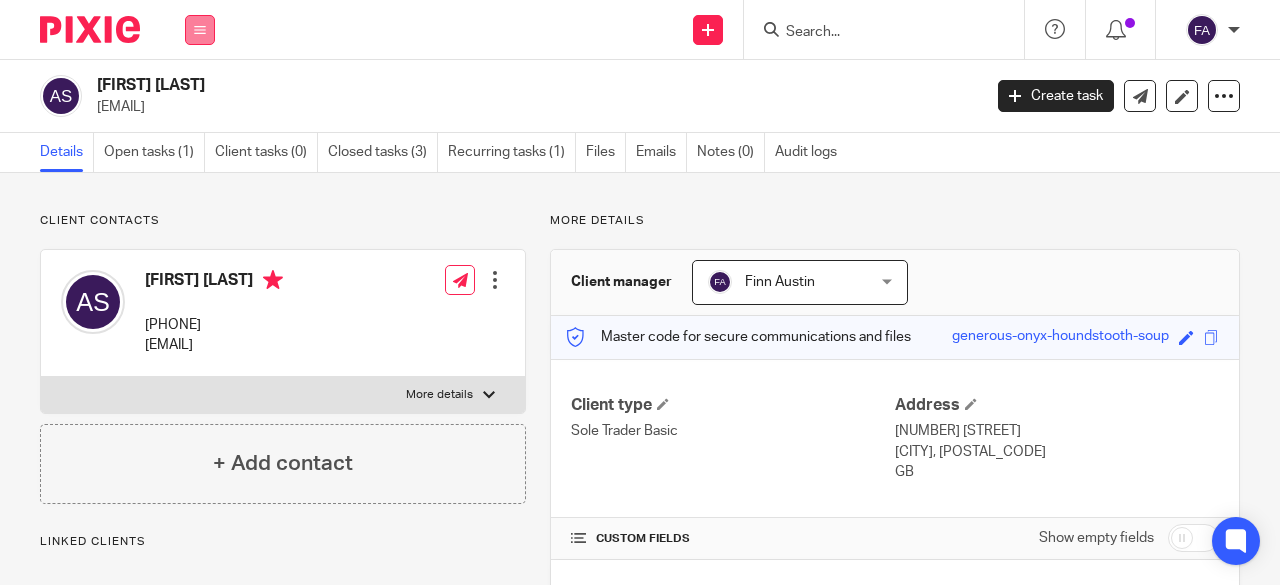 click at bounding box center [200, 30] 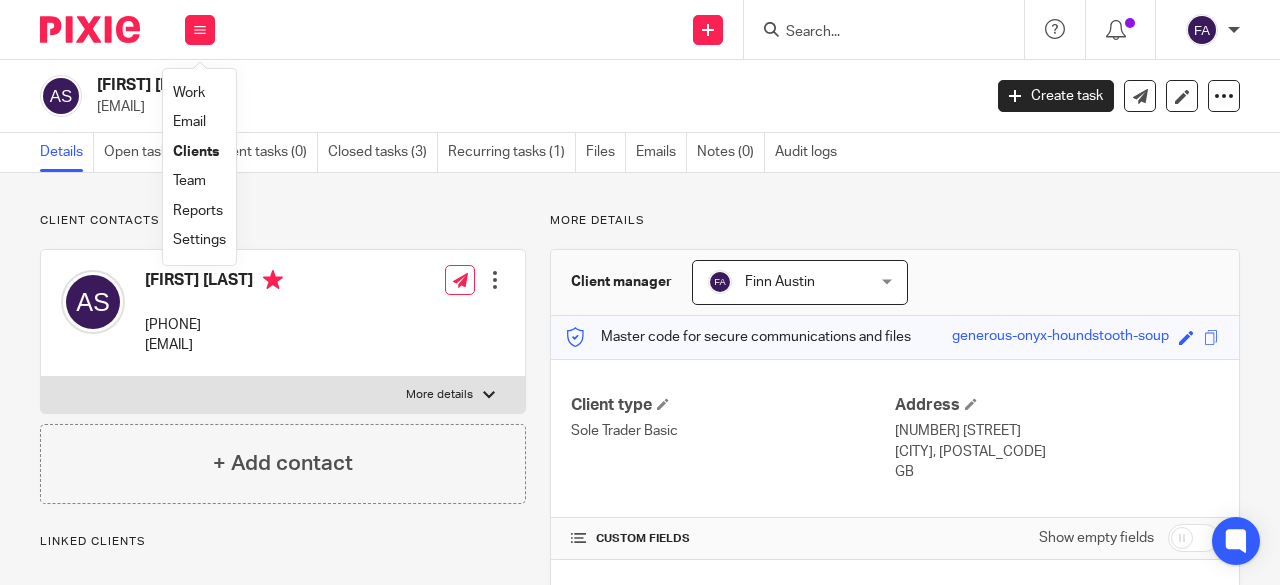 click on "Work" at bounding box center [189, 93] 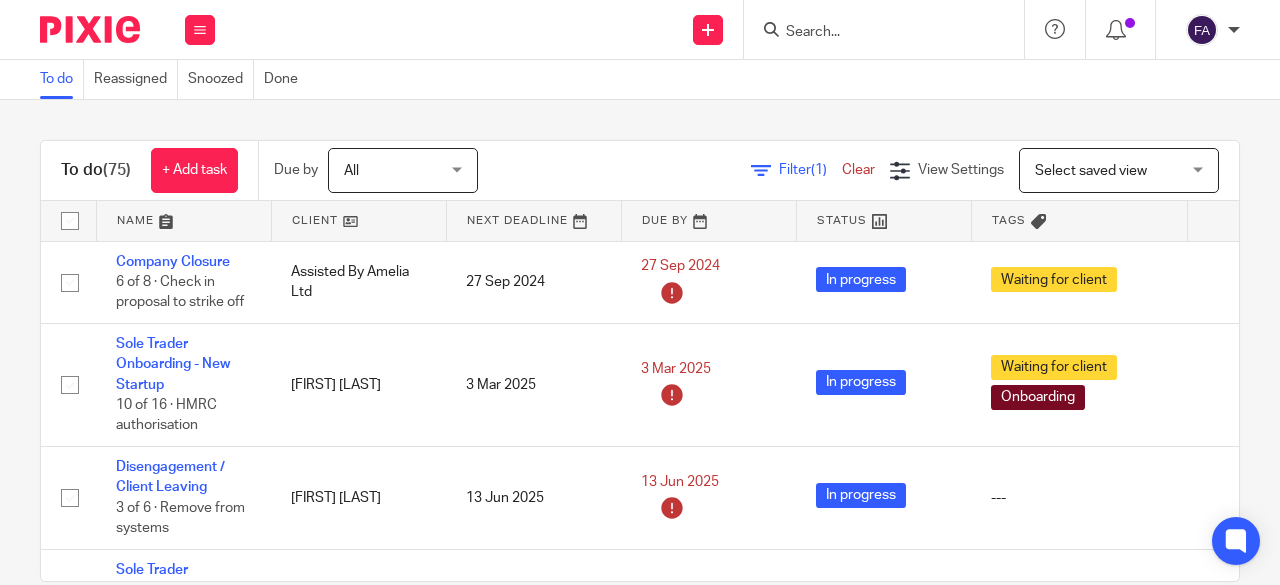 click on "All" at bounding box center (397, 170) 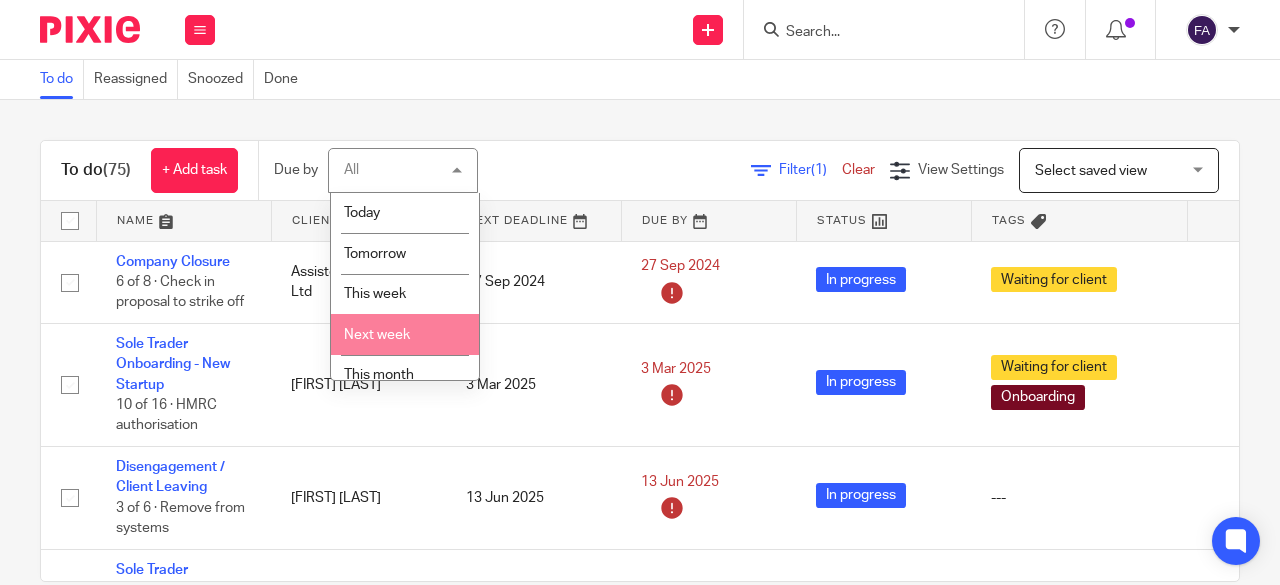 scroll, scrollTop: 96, scrollLeft: 0, axis: vertical 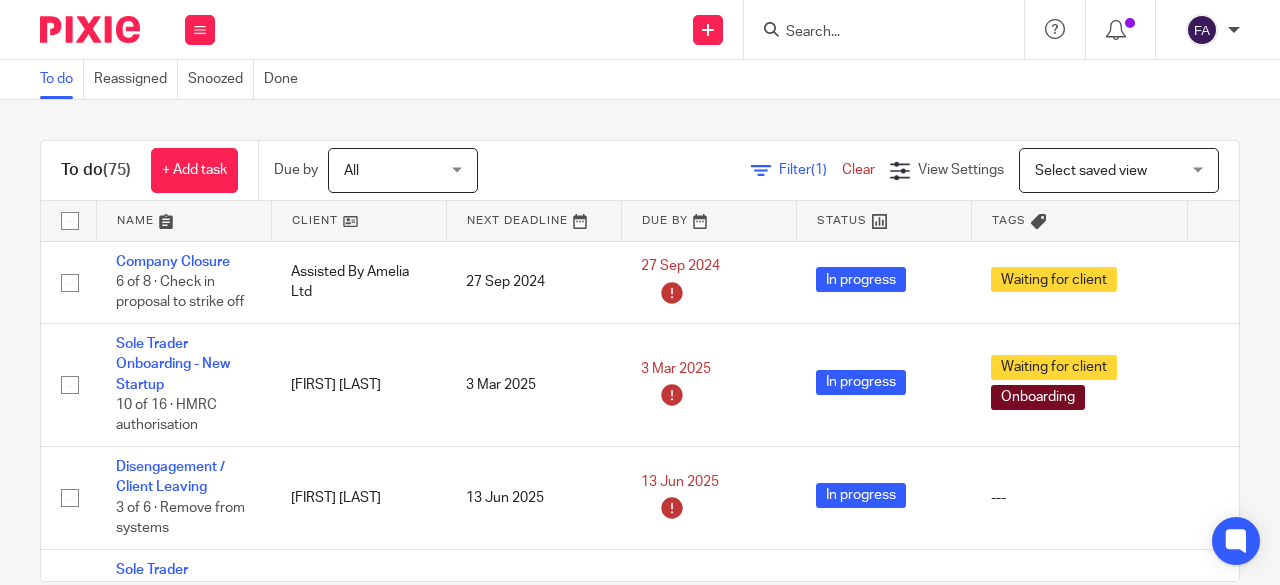 click on "To do
(75)   + Add task    Due by
All
All
Today
Tomorrow
This week
Next week
This month
Next month
All
all     Filter
(1) Clear     View Settings   View Settings     (1) Filters   Clear   Save     Manage saved views
Select saved view
Select saved view
Select saved view
Accounts tasks
Advisory / proactive
Brightpay
Chargeable satr
Everything bar personal tax
Freeagent payroll
Onboarding
P11ds
Paye payment tasks
Payroll
Name     Client" at bounding box center (640, 342) 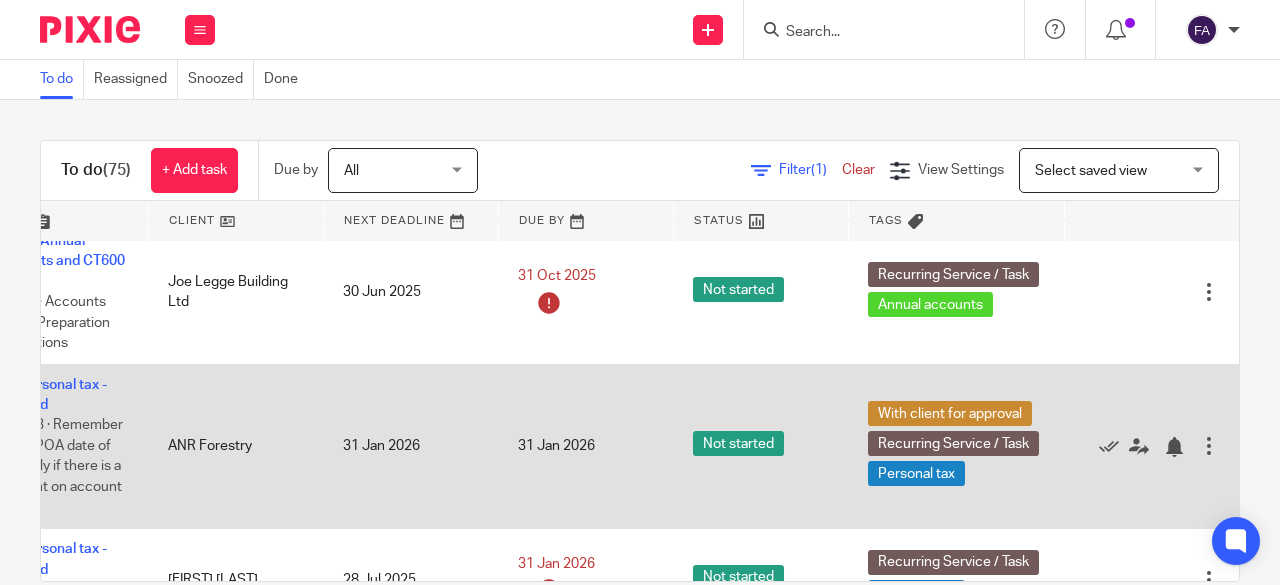 scroll, scrollTop: 2650, scrollLeft: 0, axis: vertical 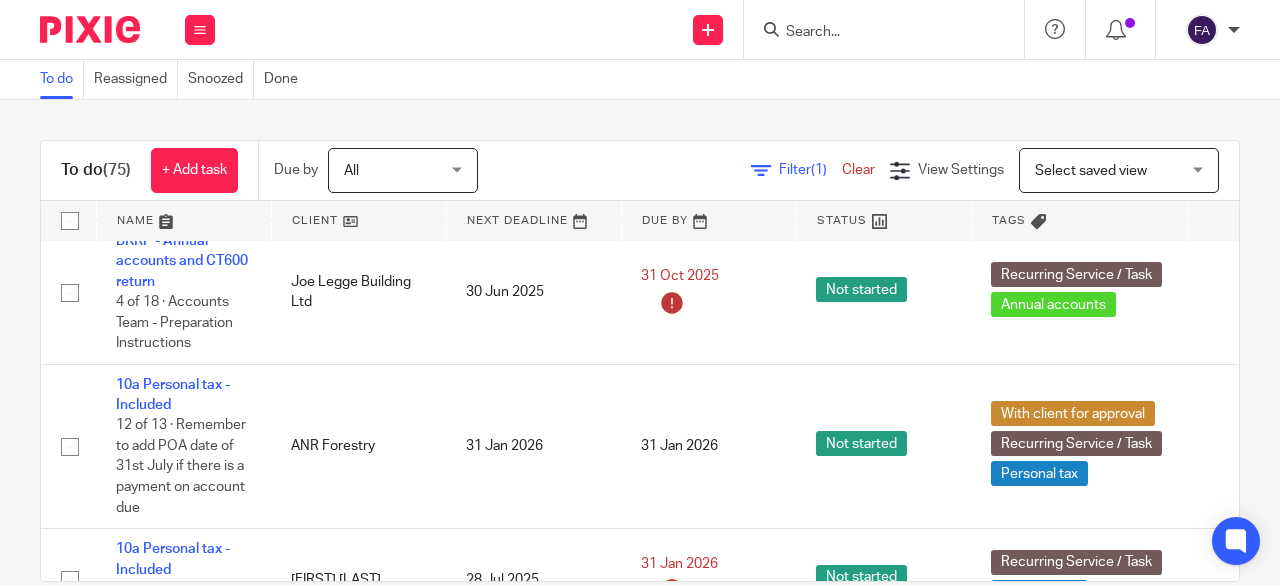click at bounding box center [874, 33] 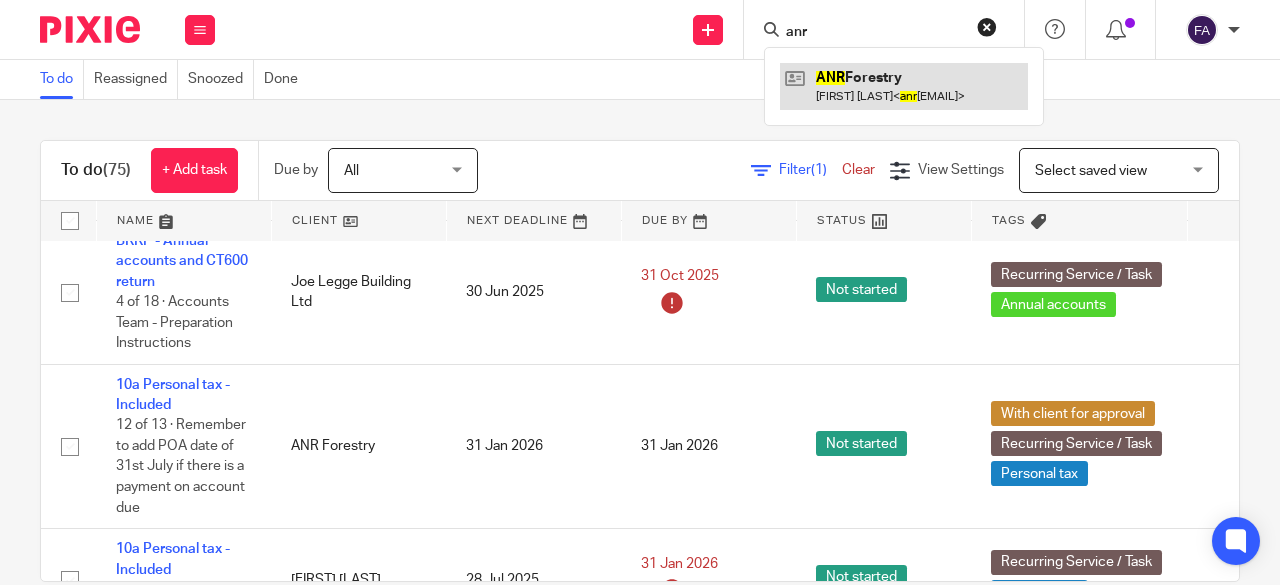 type on "anr" 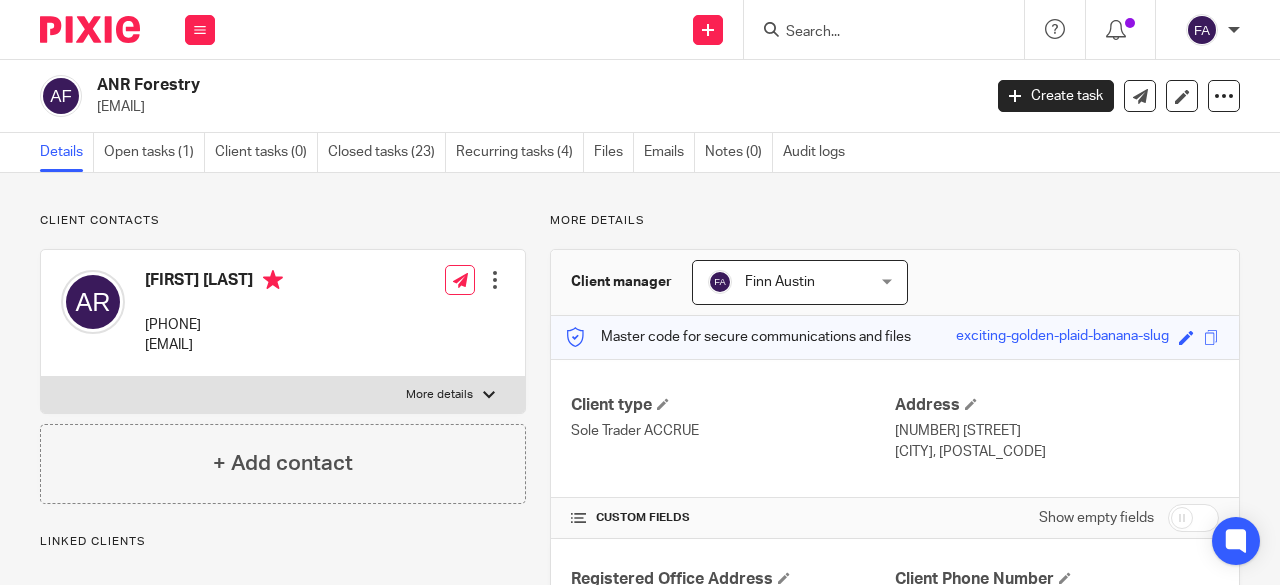 scroll, scrollTop: 0, scrollLeft: 0, axis: both 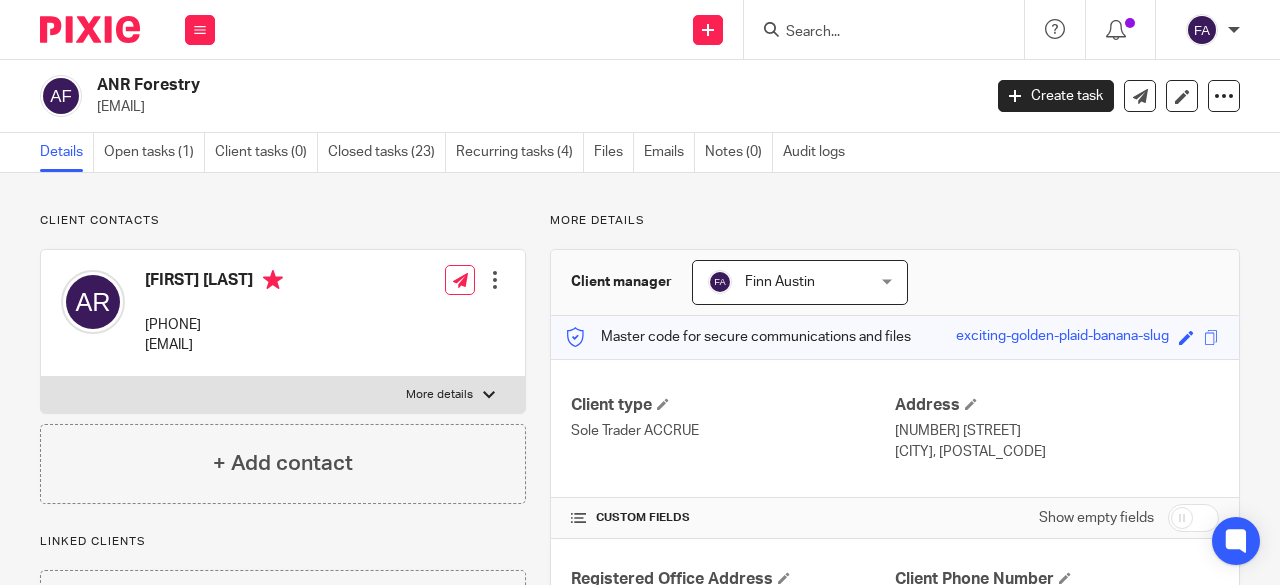 click at bounding box center [1193, 518] 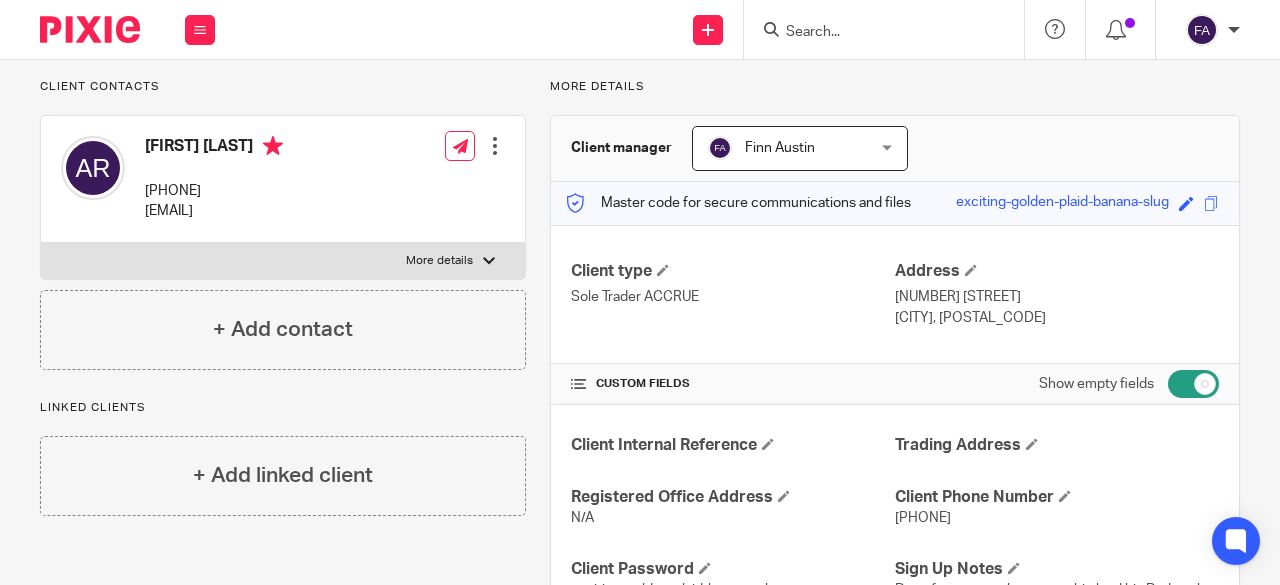 scroll, scrollTop: 0, scrollLeft: 0, axis: both 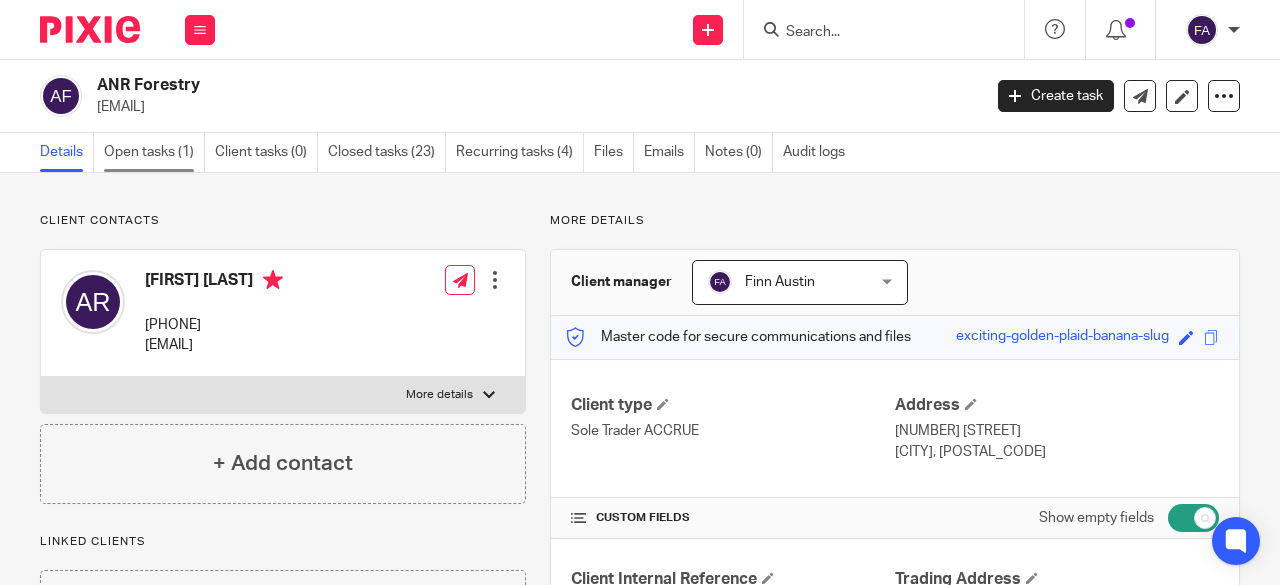 click on "Open tasks (1)" at bounding box center [154, 152] 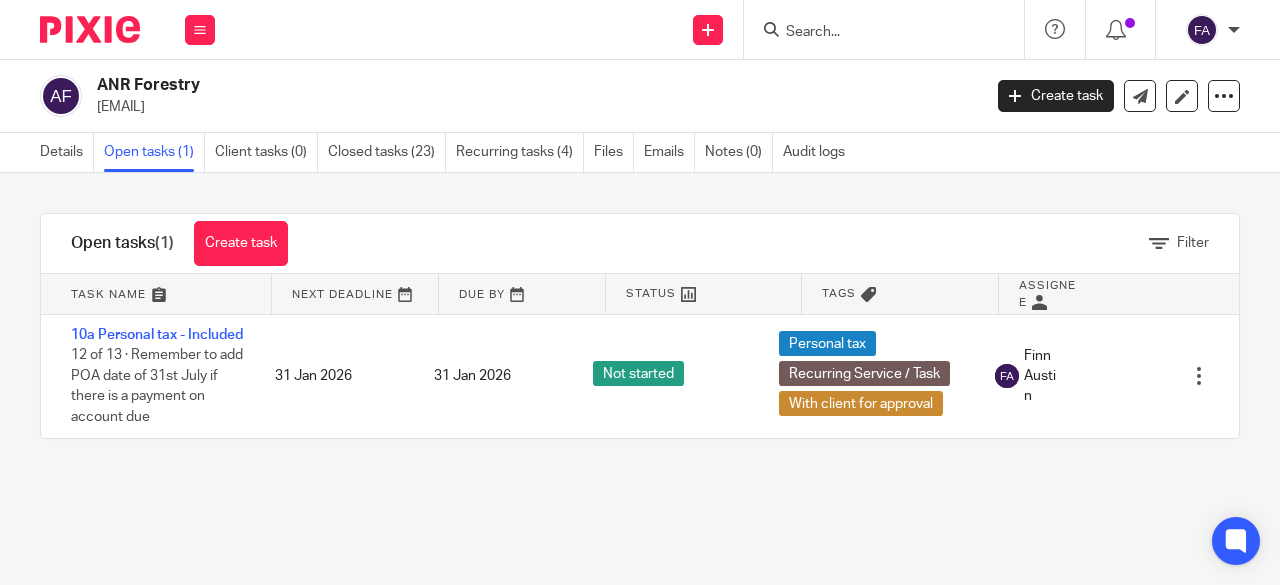 scroll, scrollTop: 0, scrollLeft: 0, axis: both 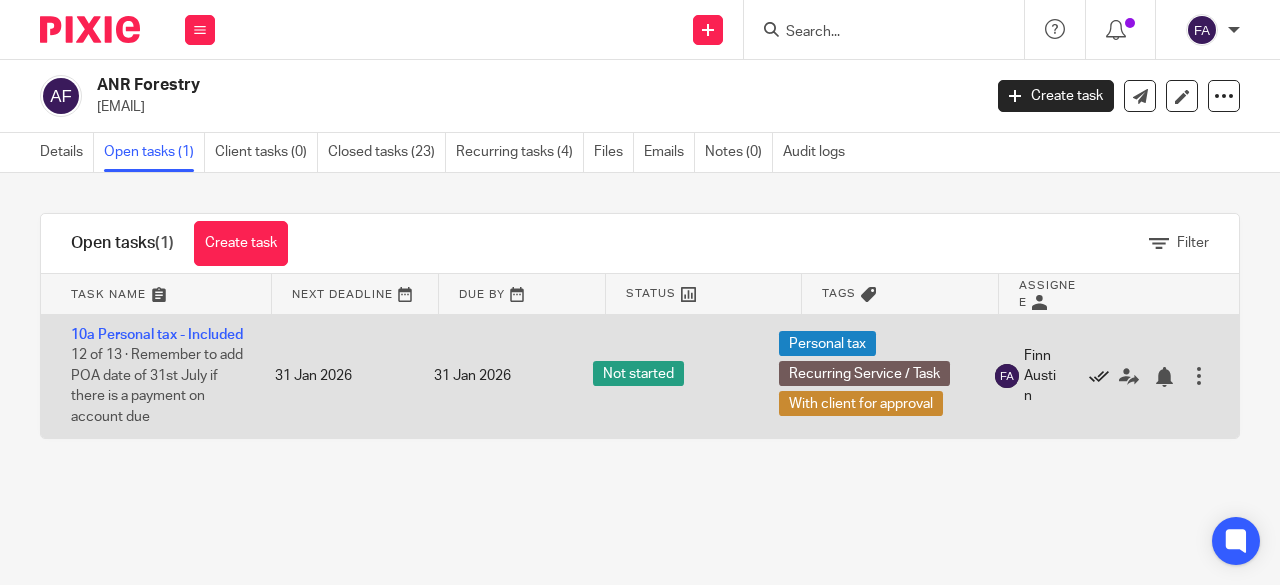 click at bounding box center (1099, 377) 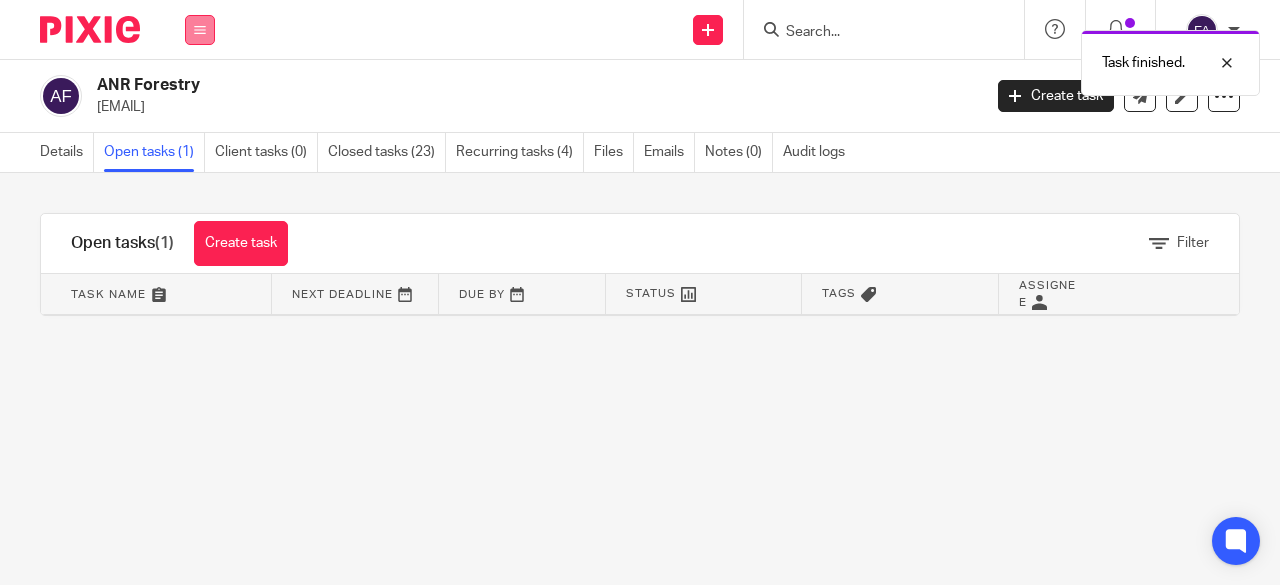 click at bounding box center (200, 30) 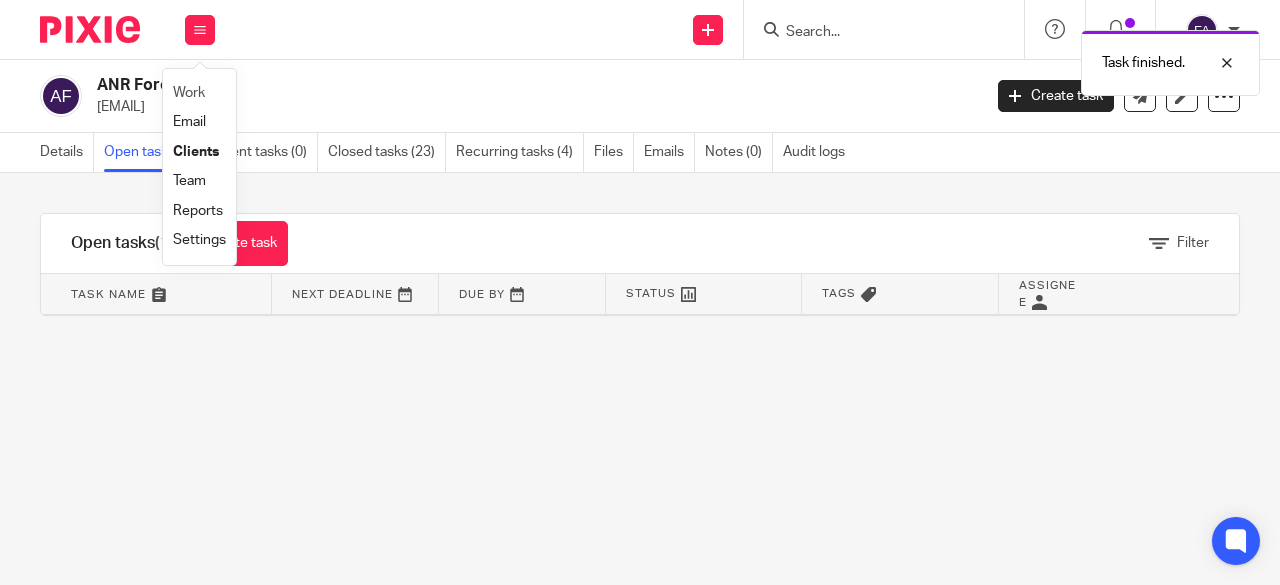 click on "Work" at bounding box center (199, 93) 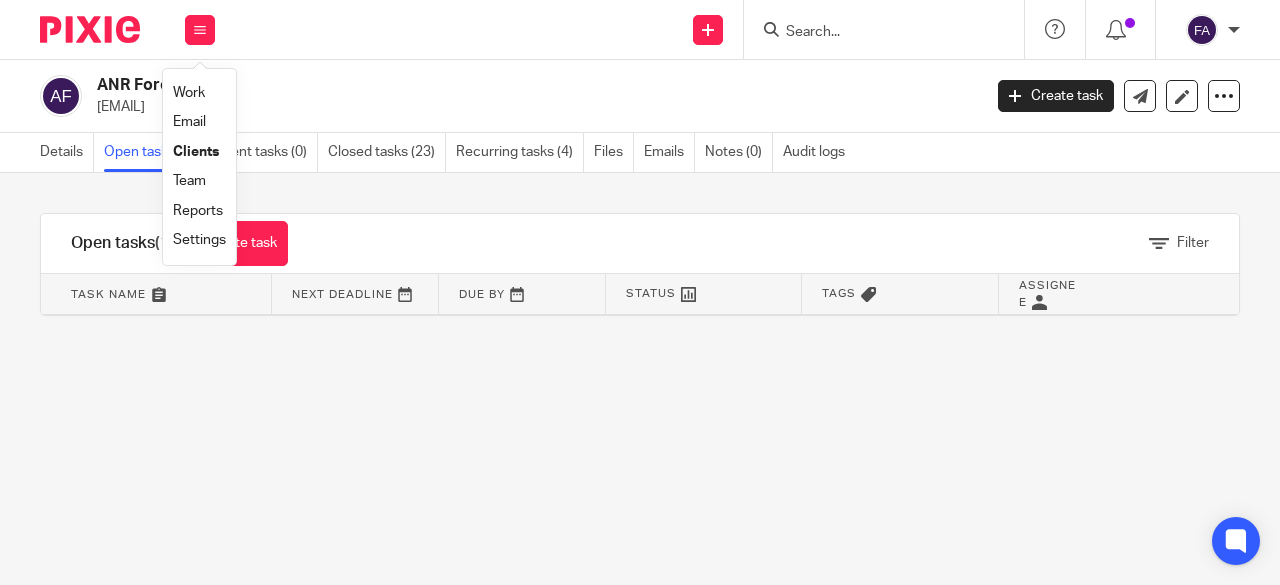 click at bounding box center (1234, 30) 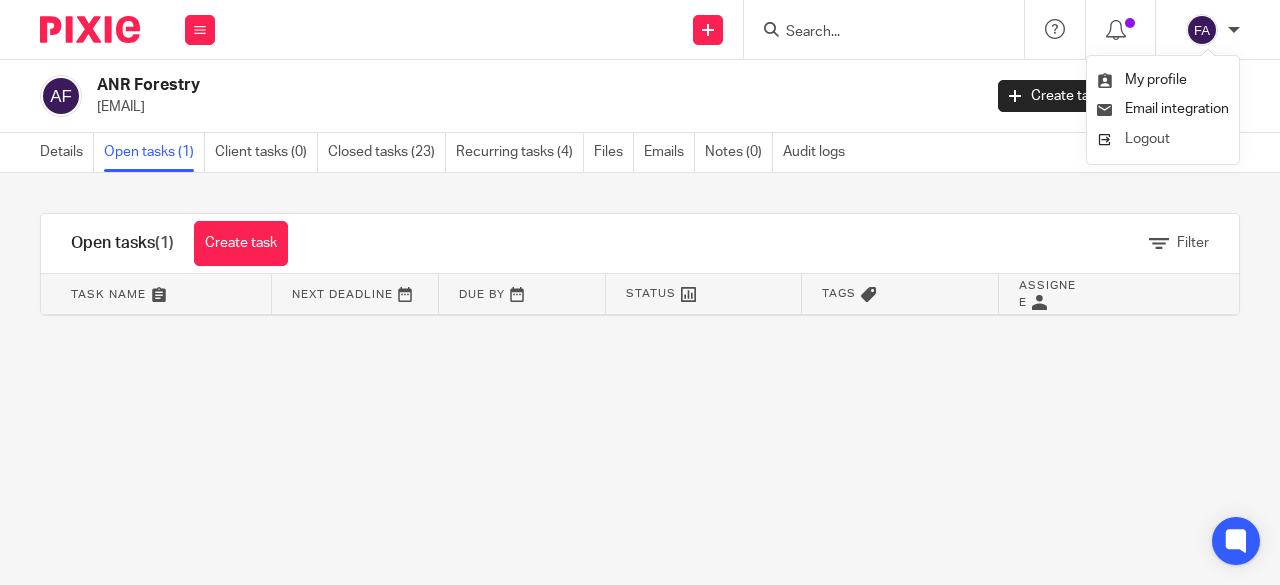click on "Logout" at bounding box center [1147, 139] 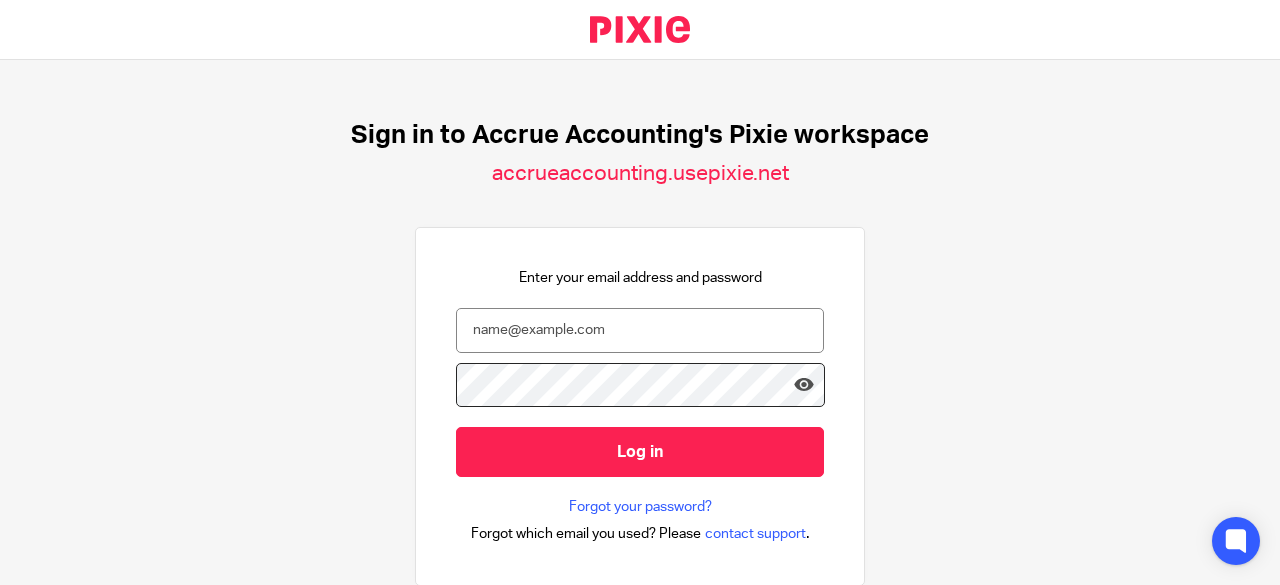 scroll, scrollTop: 0, scrollLeft: 0, axis: both 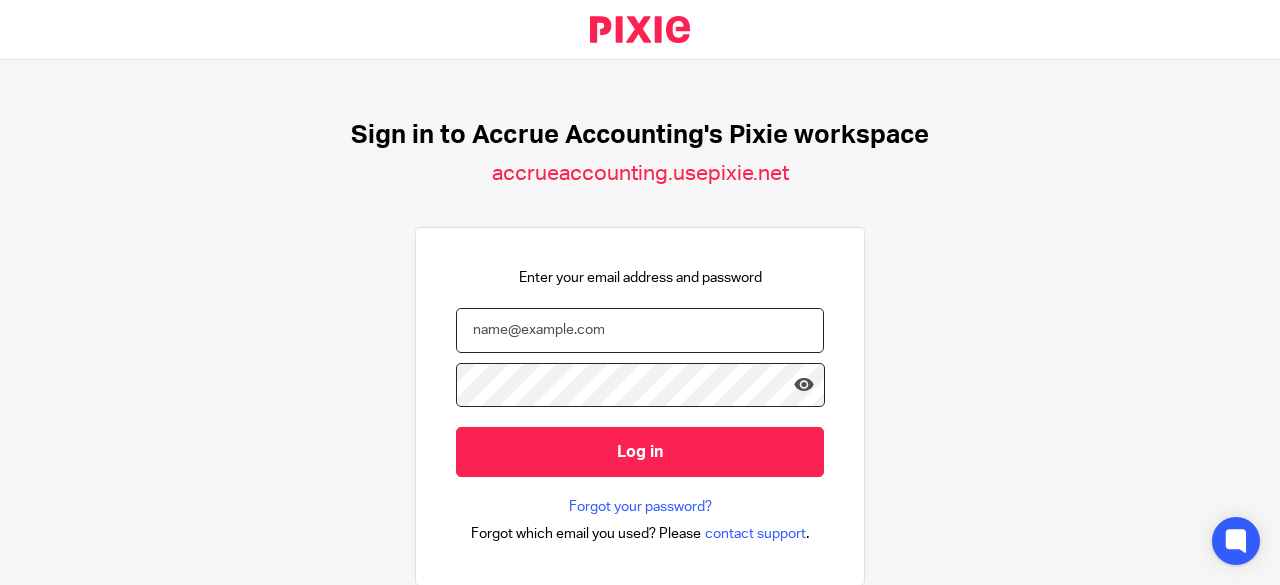 click at bounding box center (640, 330) 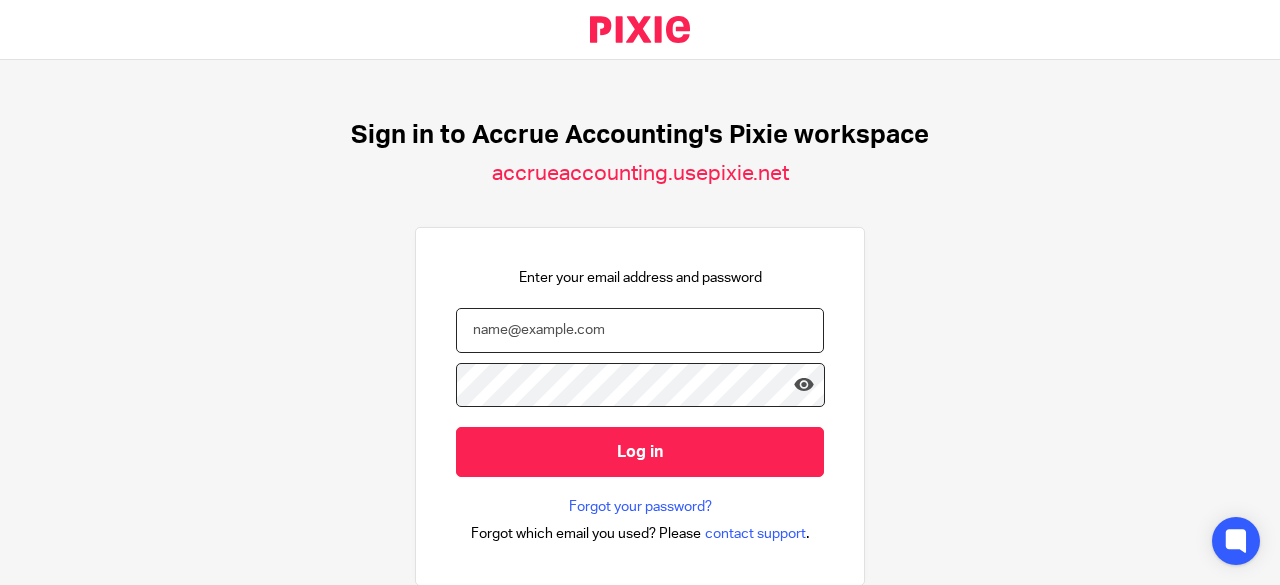 type on "finn@accrueaccounting.co.uk" 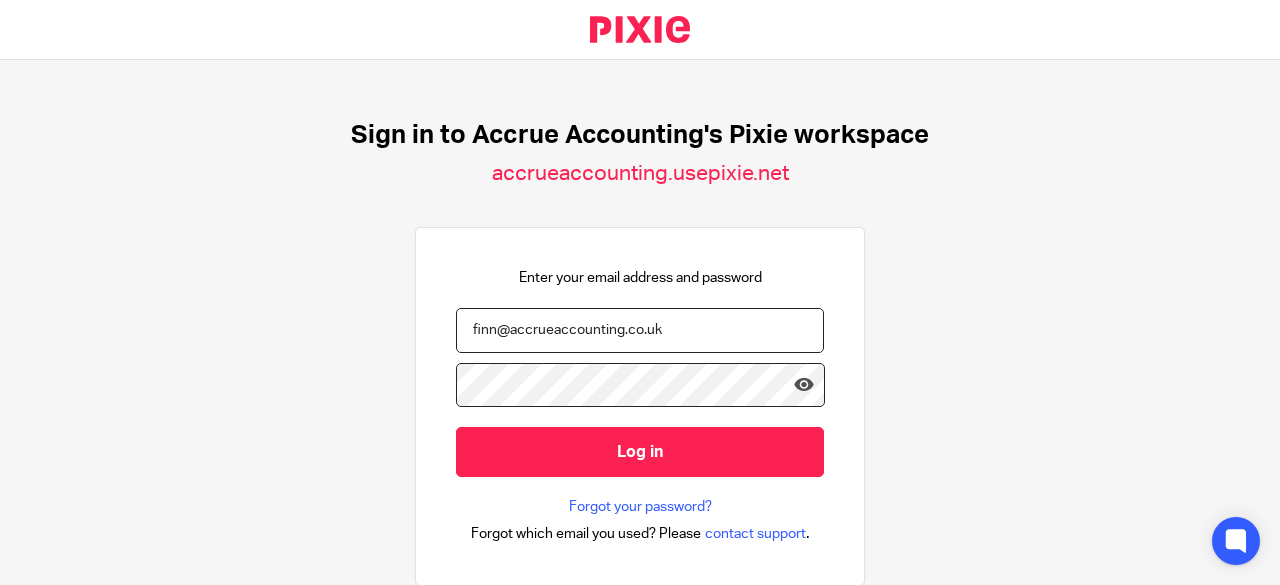 click on "Log in" at bounding box center (640, 451) 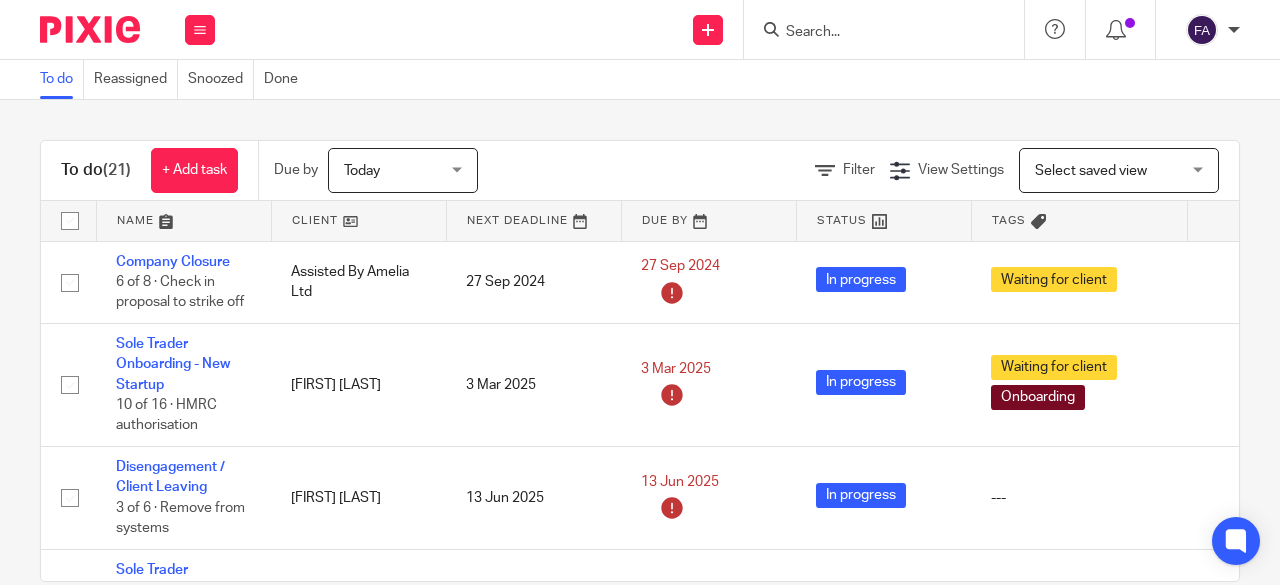 scroll, scrollTop: 0, scrollLeft: 0, axis: both 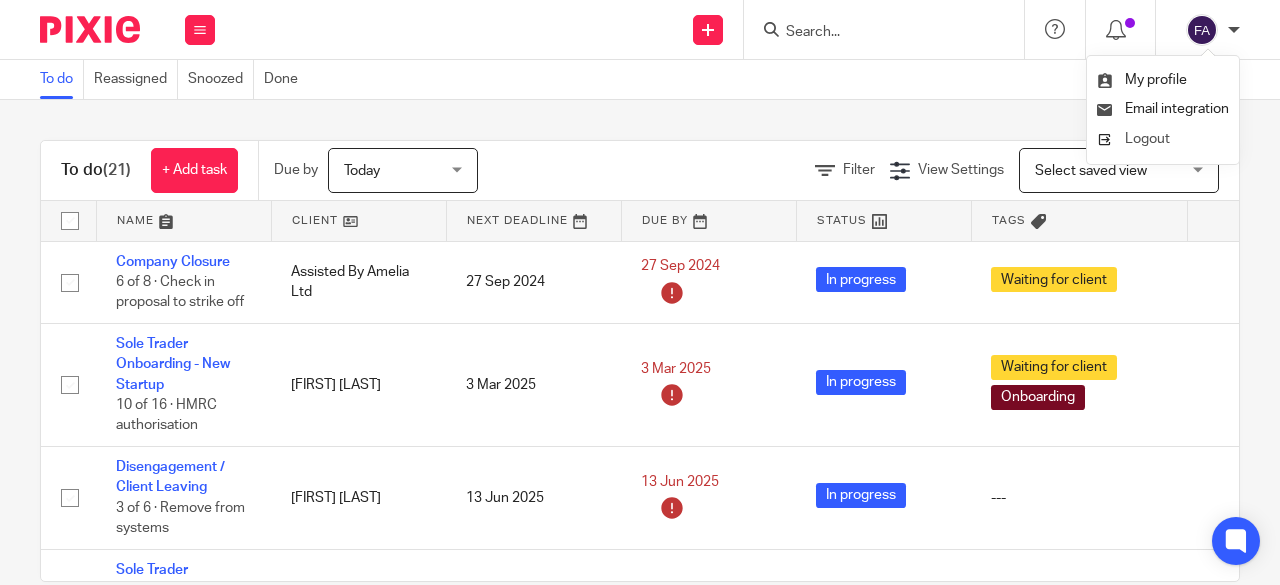 click on "Logout" at bounding box center [1147, 139] 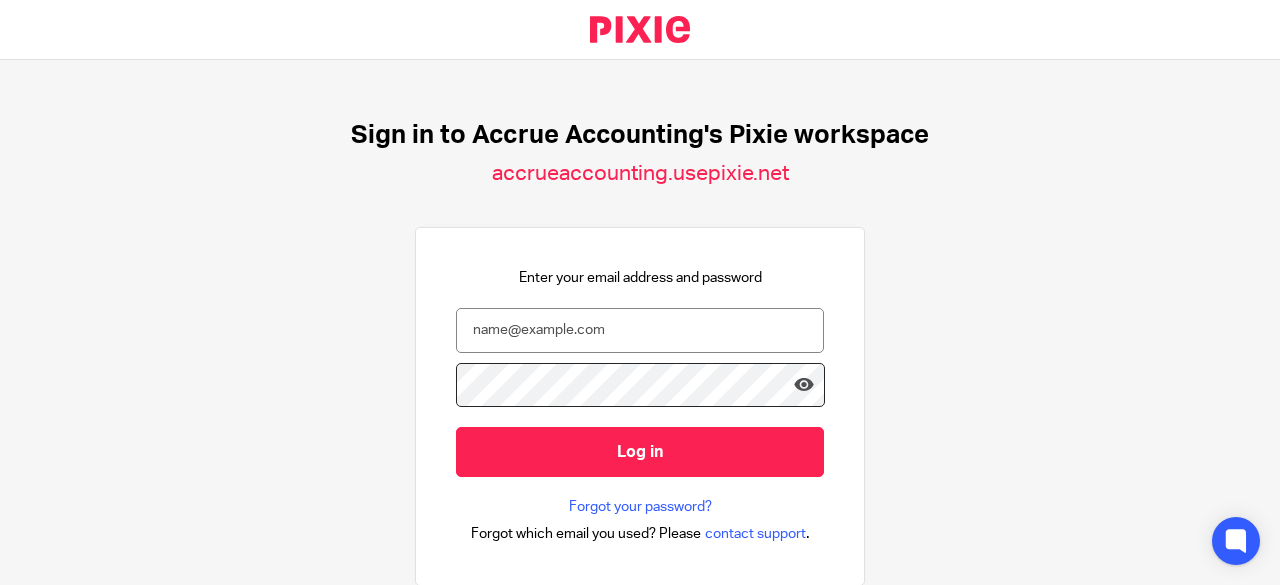 scroll, scrollTop: 0, scrollLeft: 0, axis: both 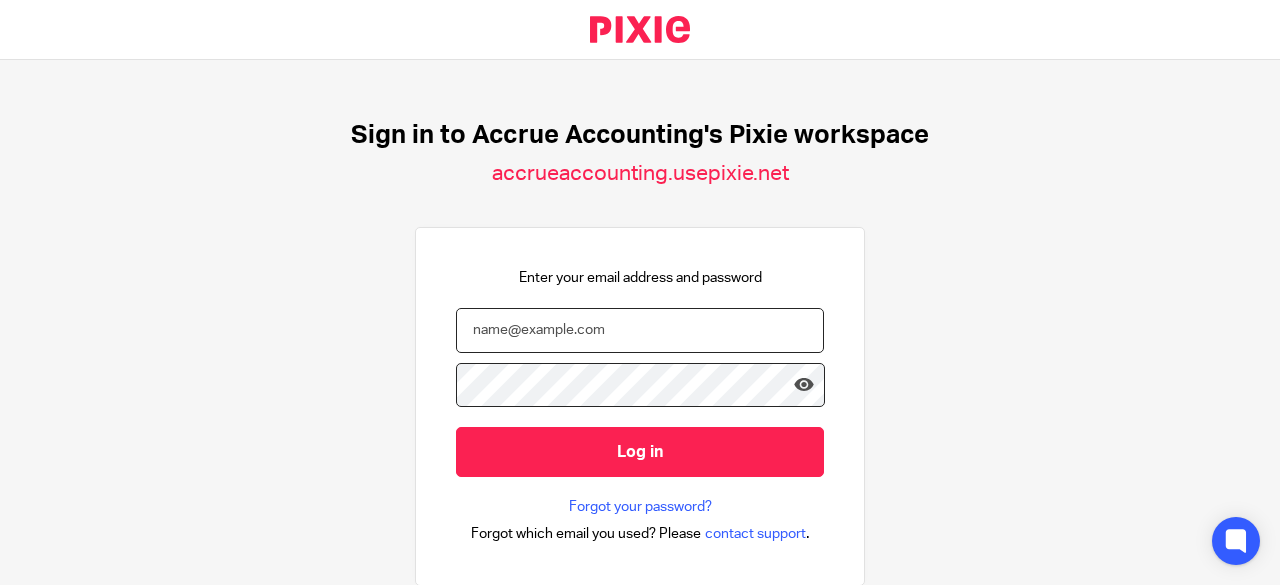 click at bounding box center (640, 330) 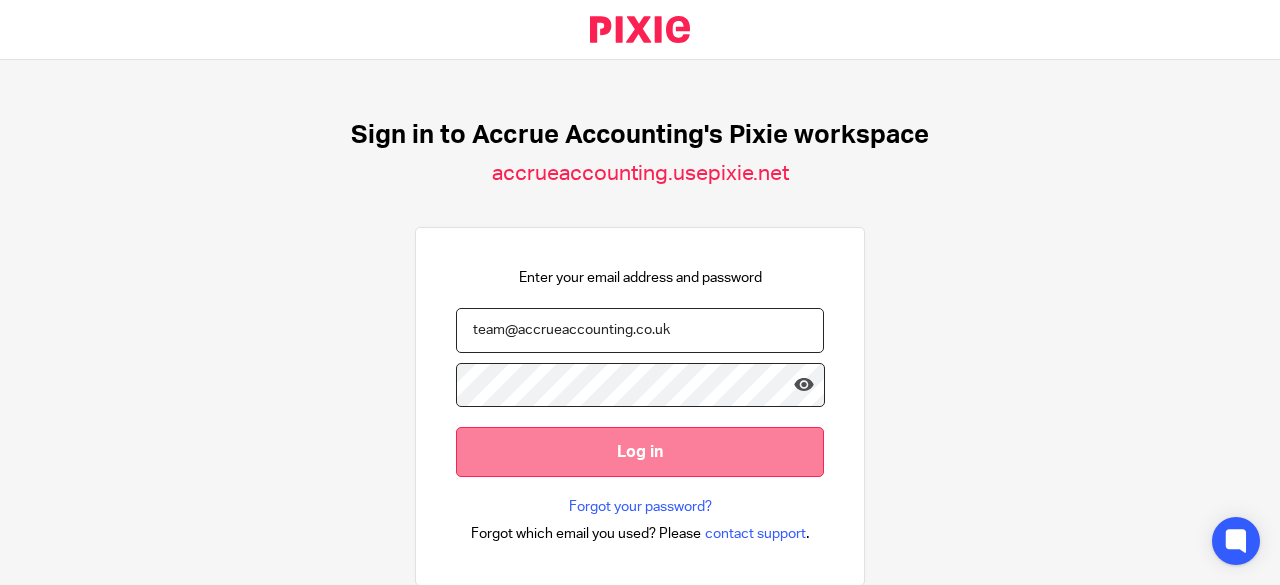 click on "Log in" at bounding box center (640, 451) 